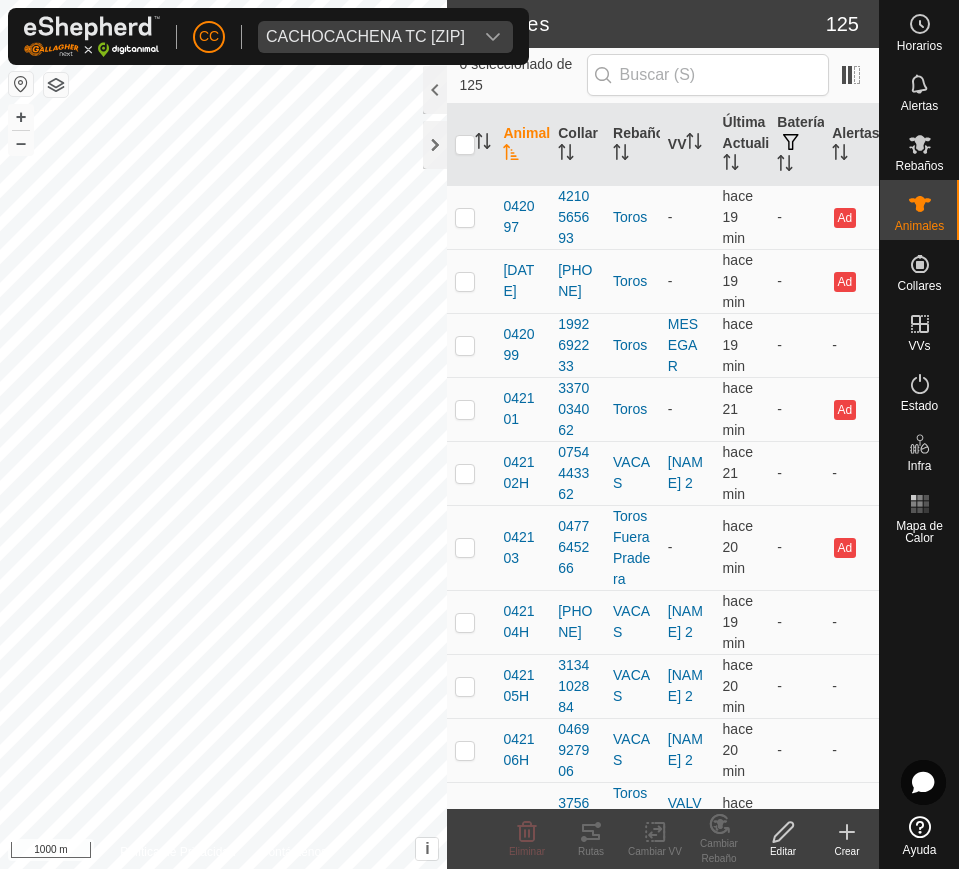 scroll, scrollTop: 0, scrollLeft: 0, axis: both 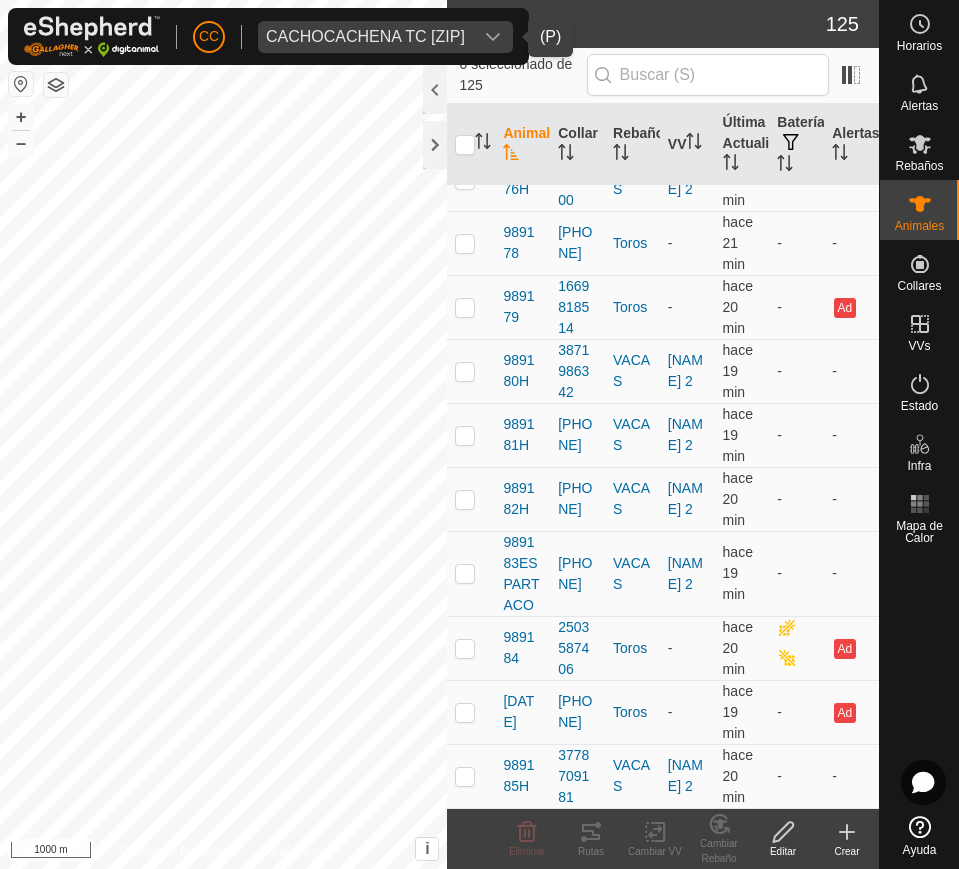 click on "CACHOCACHENA TC [ZIP]" at bounding box center (365, 37) 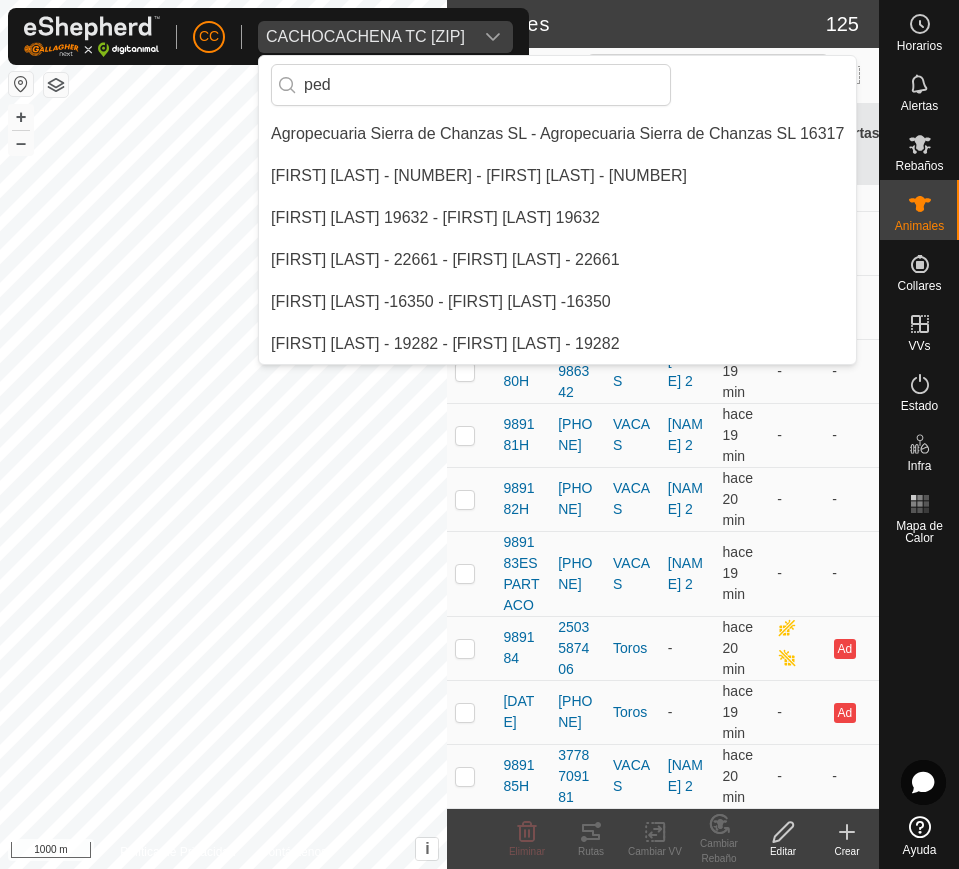 scroll, scrollTop: 0, scrollLeft: 0, axis: both 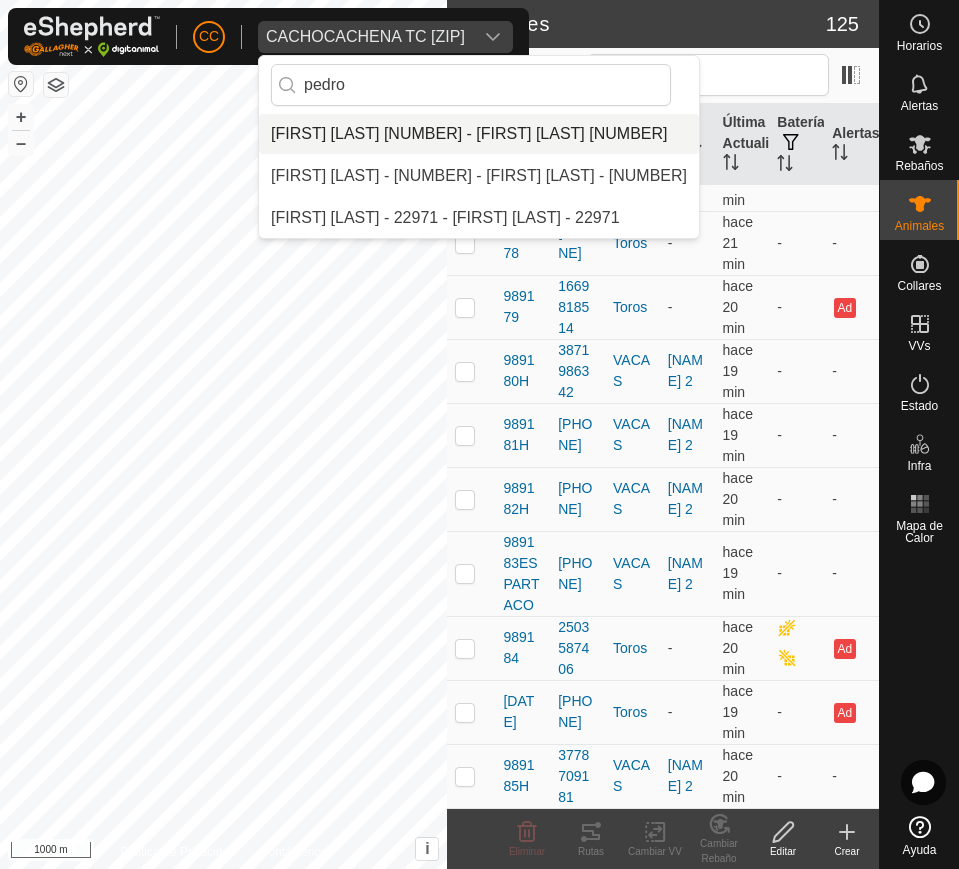 type on "pedro" 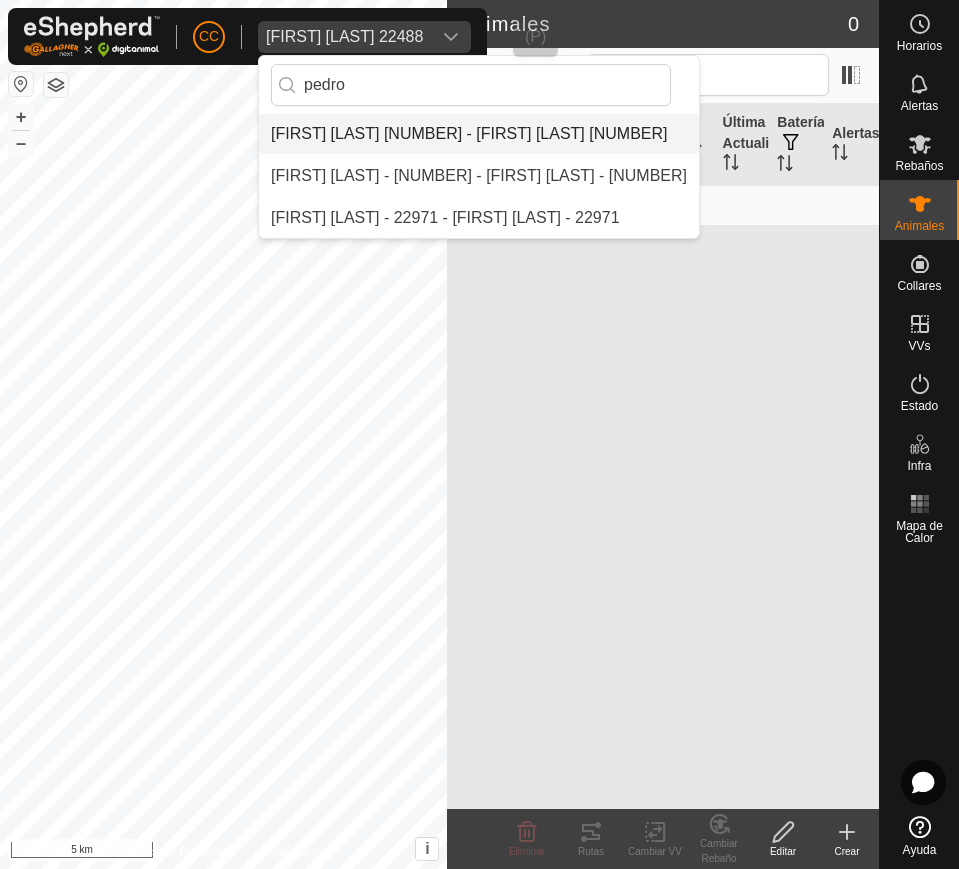 scroll, scrollTop: 0, scrollLeft: 0, axis: both 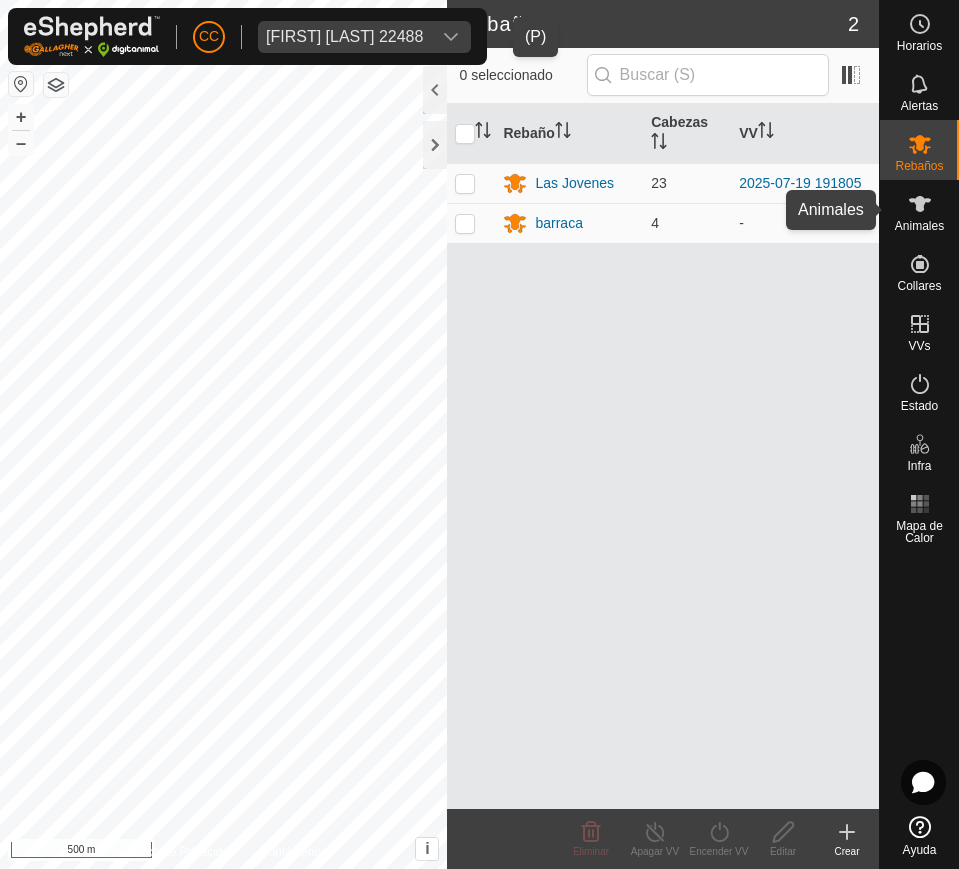 click on "Animales" at bounding box center (919, 226) 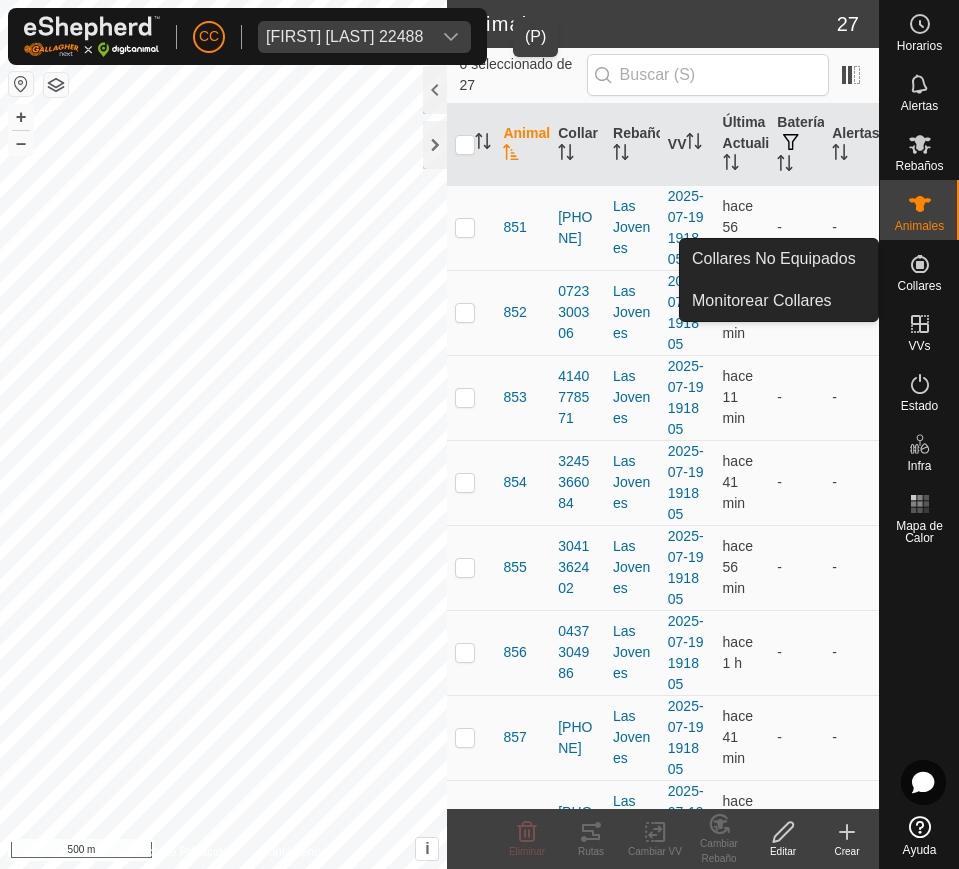 click on "Collares" at bounding box center (919, 286) 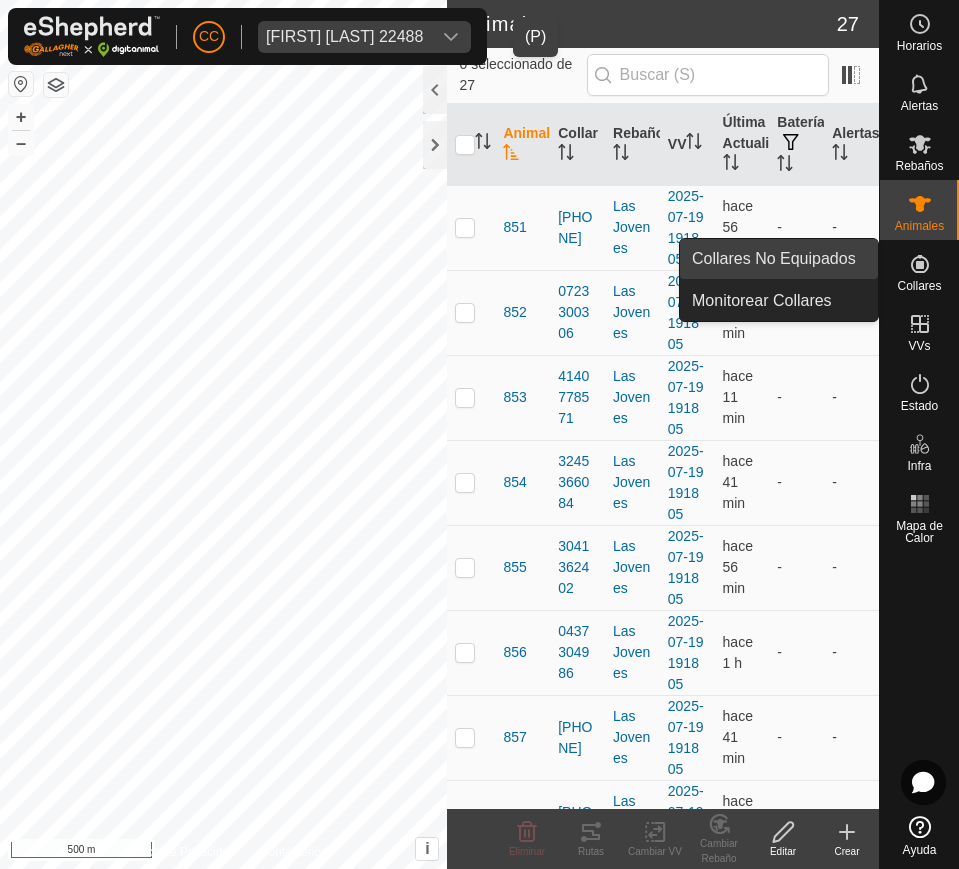 click on "Collares No Equipados" at bounding box center (779, 259) 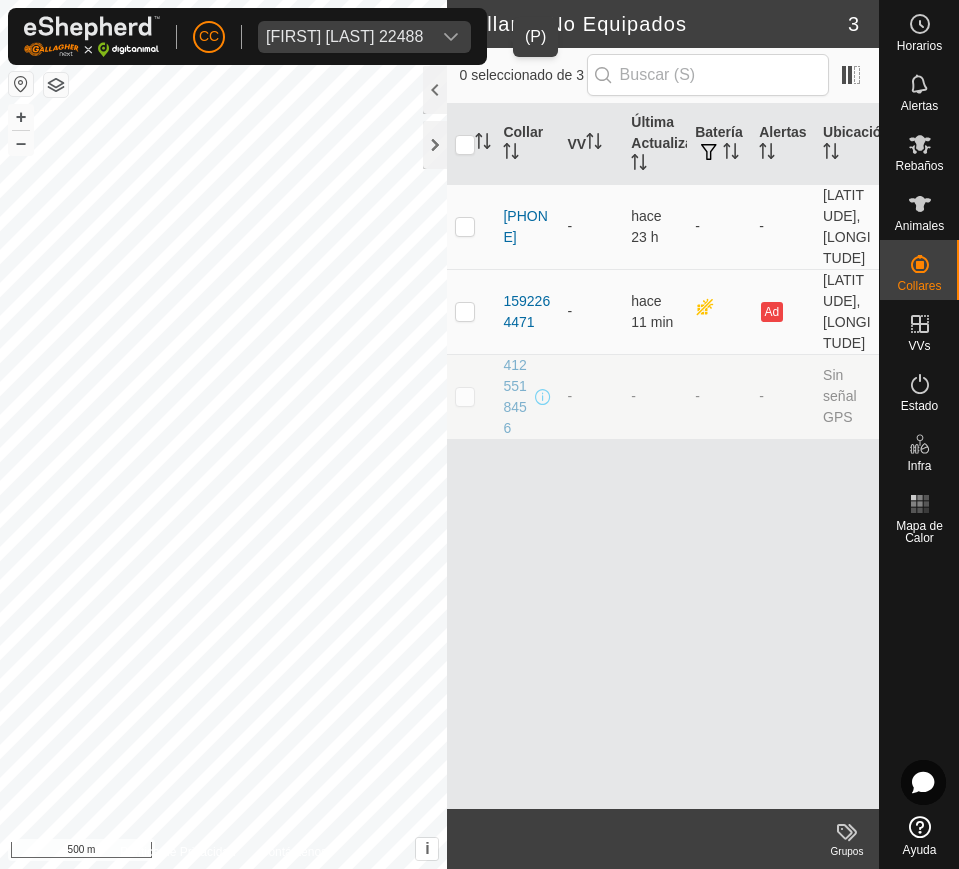 click at bounding box center (465, 396) 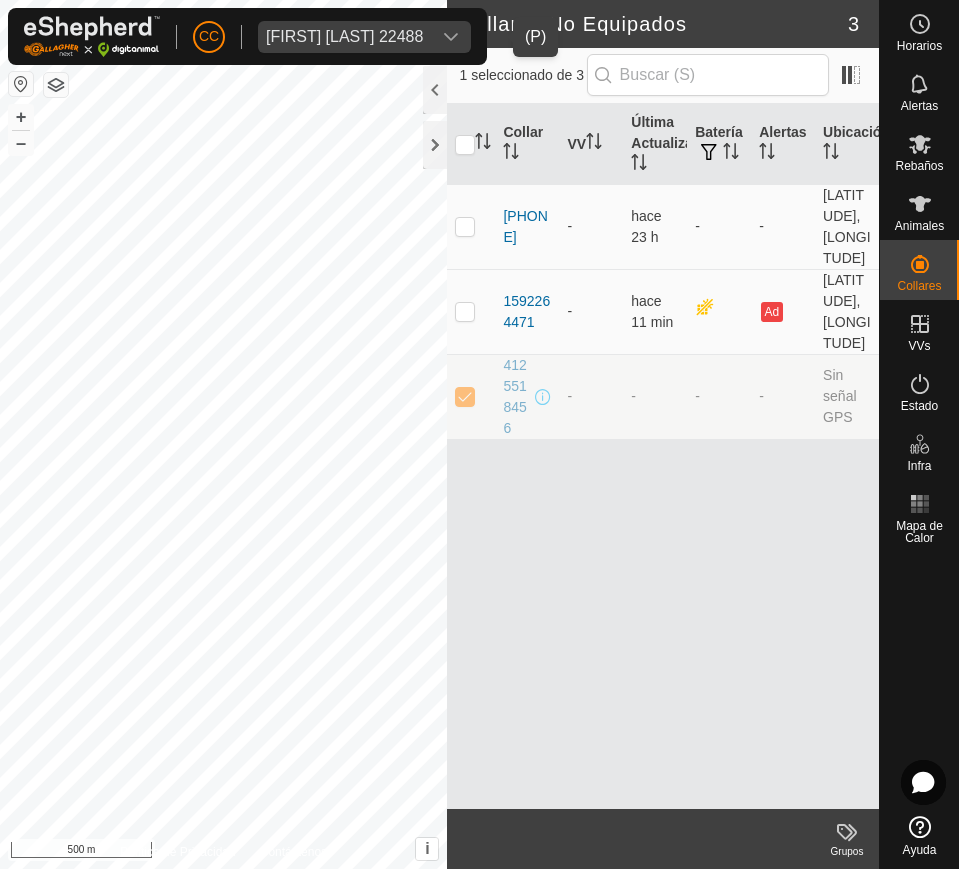 click at bounding box center [465, 396] 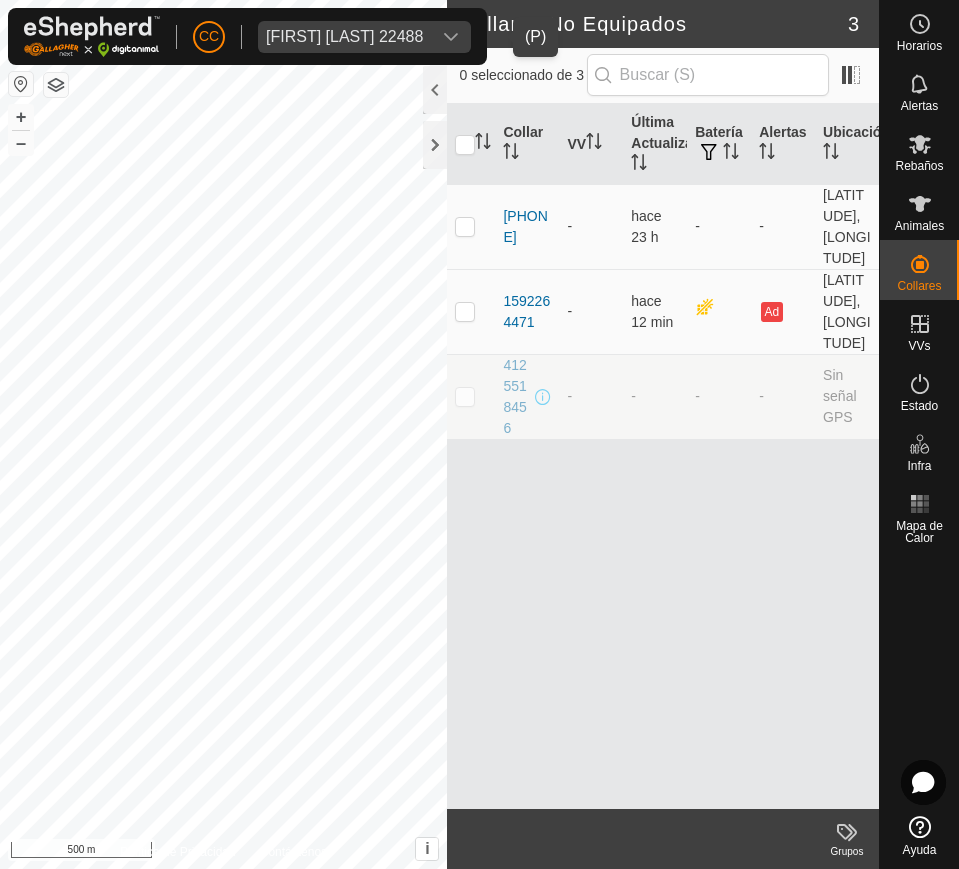click on "Ayuda" 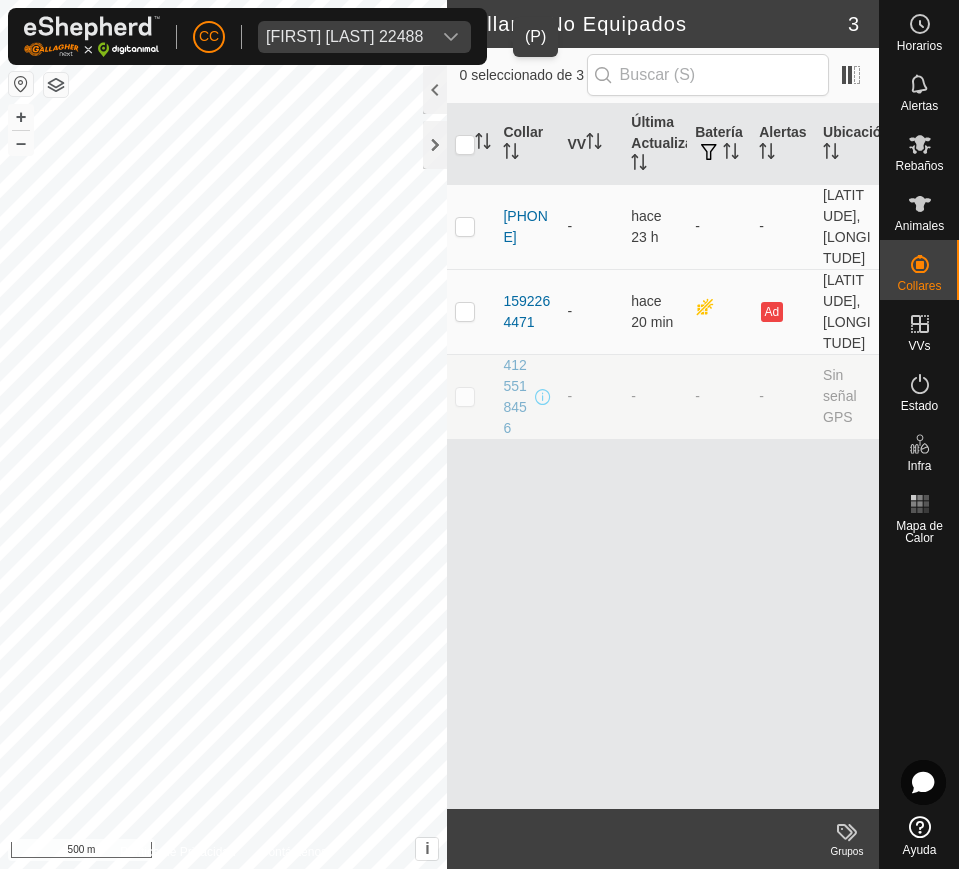 click on "Pedro Orrions Clotet 22488" at bounding box center (344, 37) 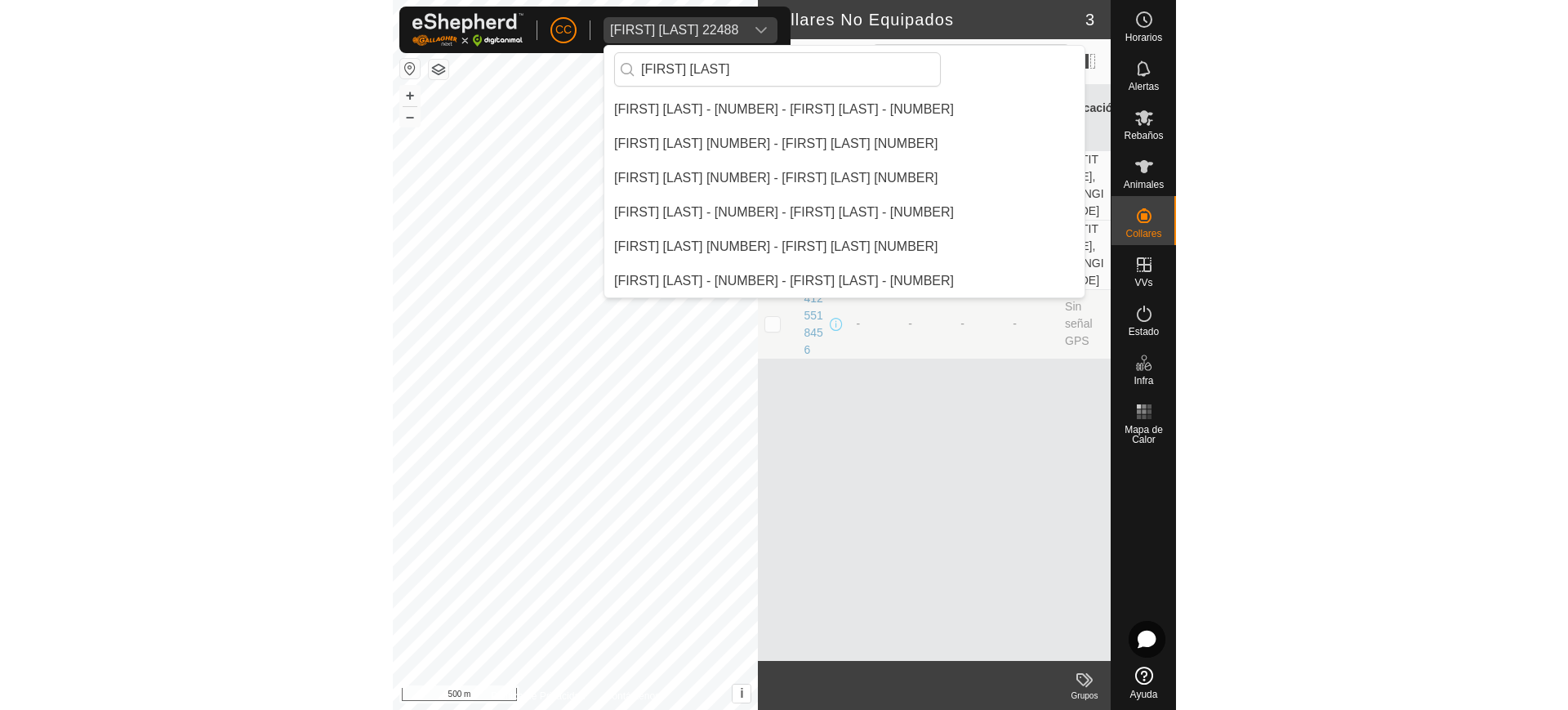 scroll, scrollTop: 0, scrollLeft: 0, axis: both 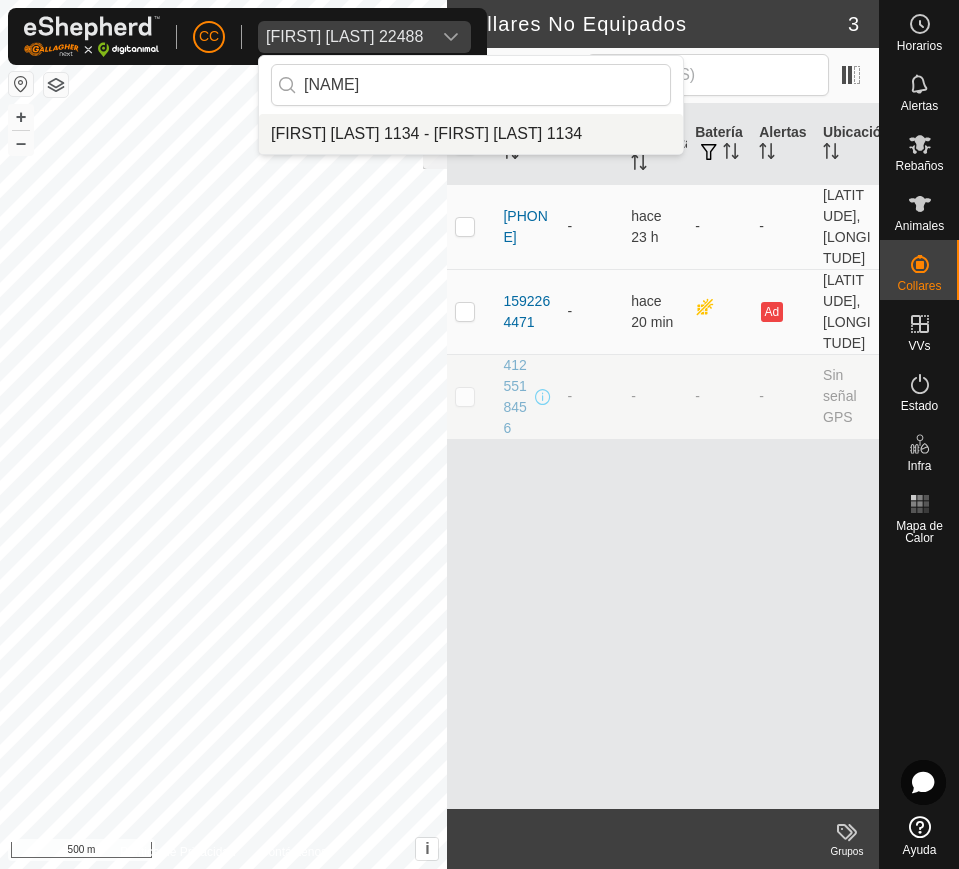 type on "jose dom" 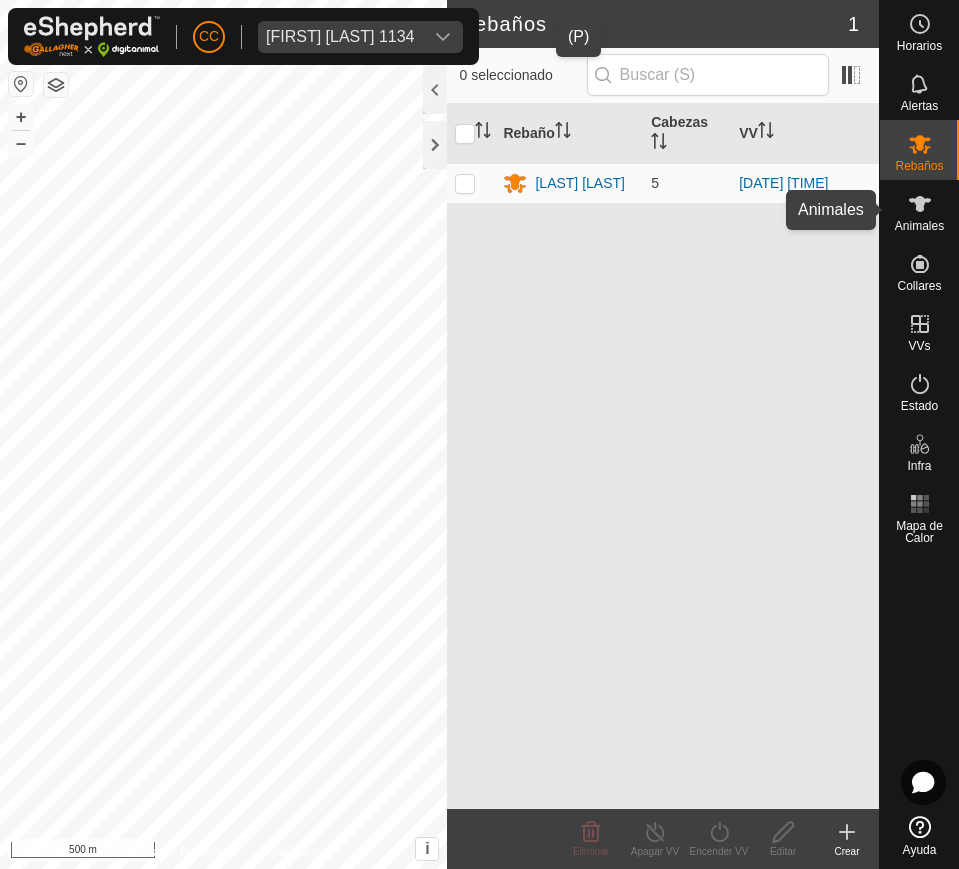 click 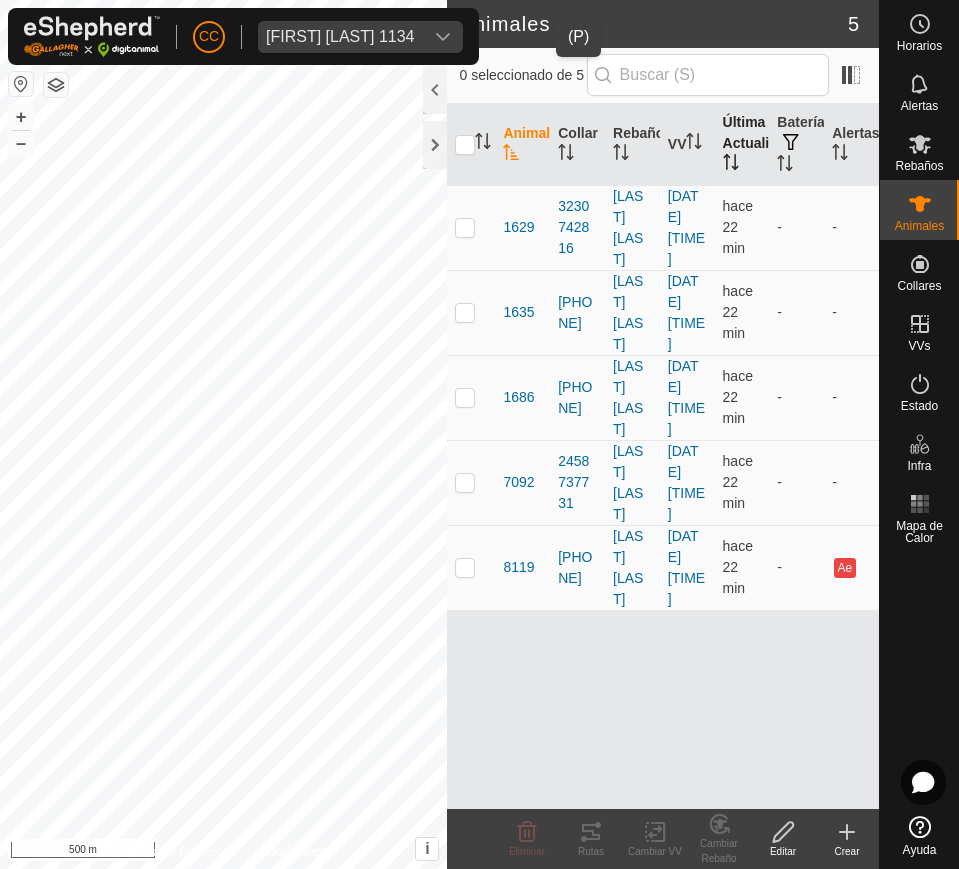 click on "Última Actualización" at bounding box center [742, 145] 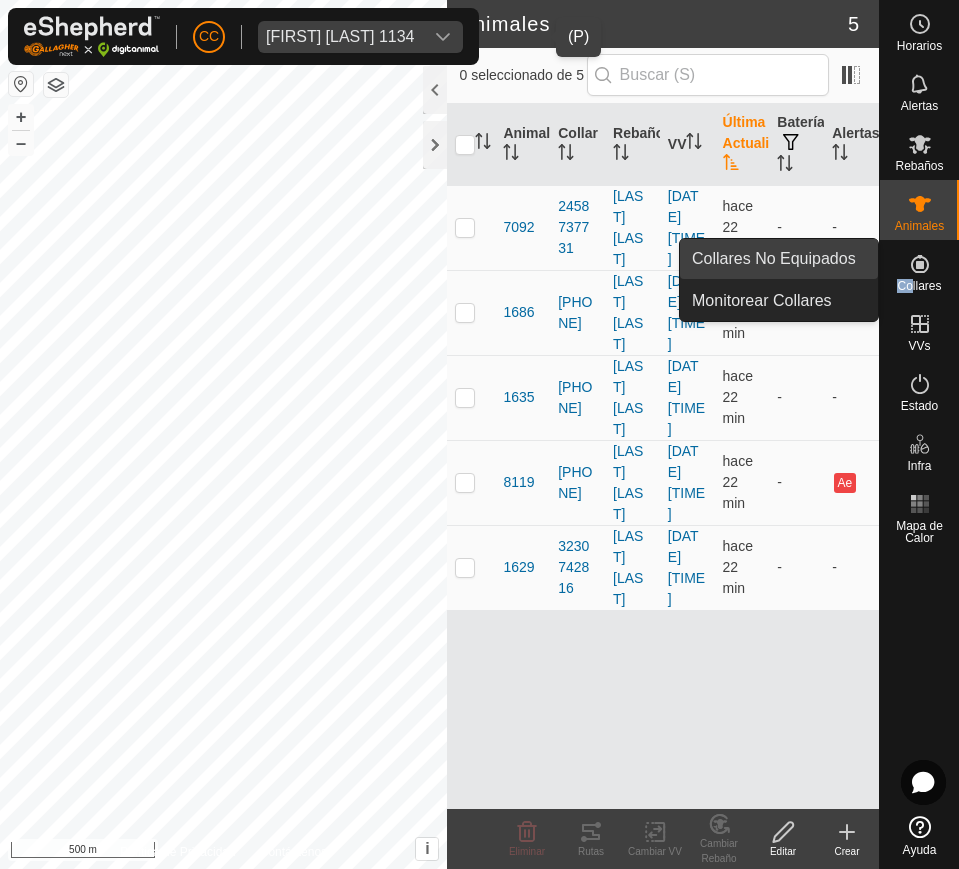 drag, startPoint x: 913, startPoint y: 282, endPoint x: 838, endPoint y: 269, distance: 76.11833 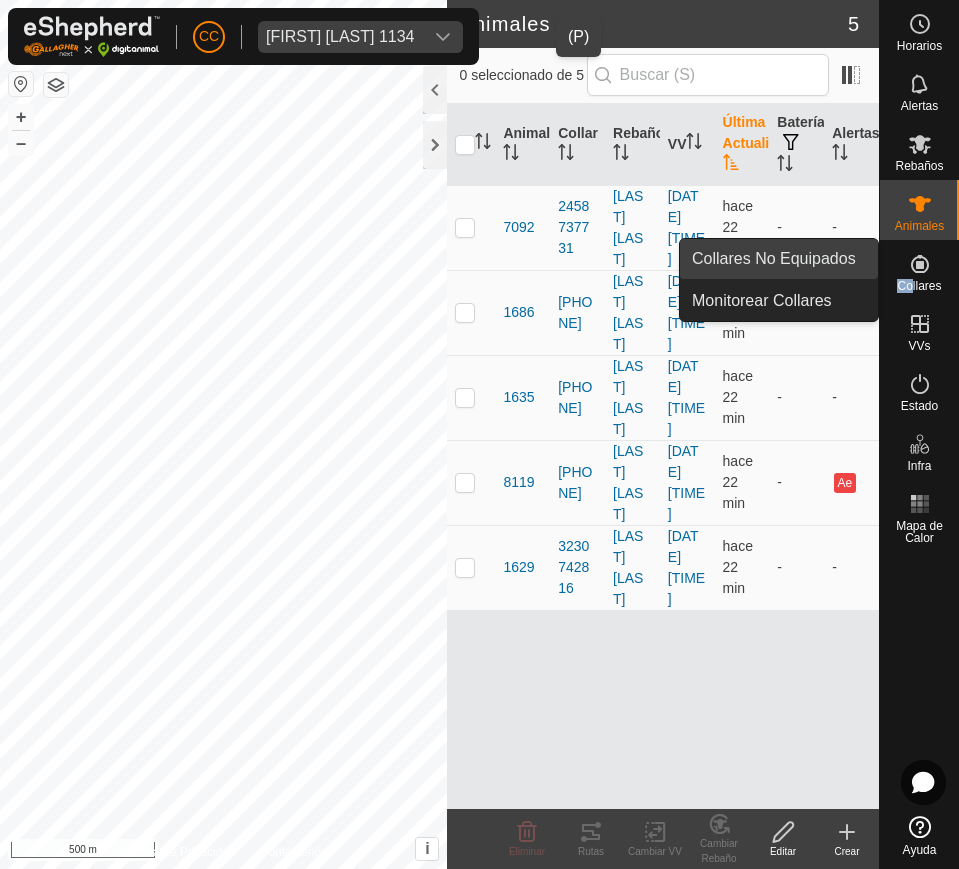 click on "Horarios Alertas Rebaños Animales Collares VVs Estado Infra Mapa de Calor Ayuda Collares No Equipados Monitorear Collares" 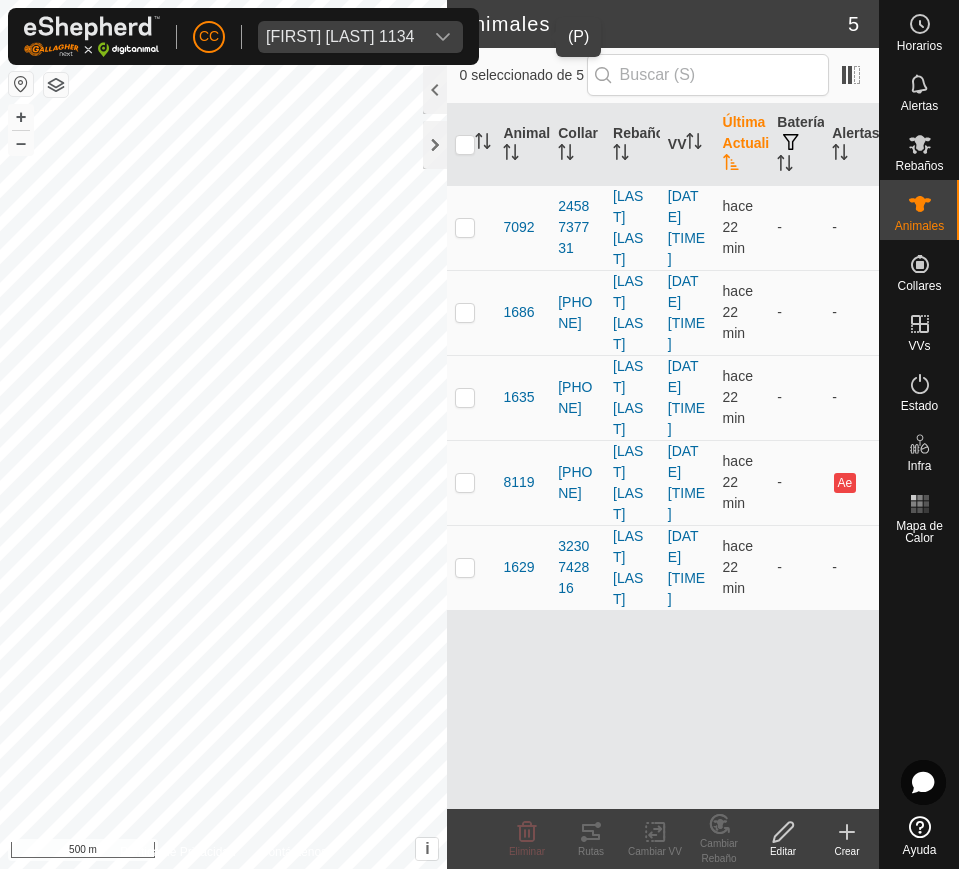 click on "-" at bounding box center (851, 312) 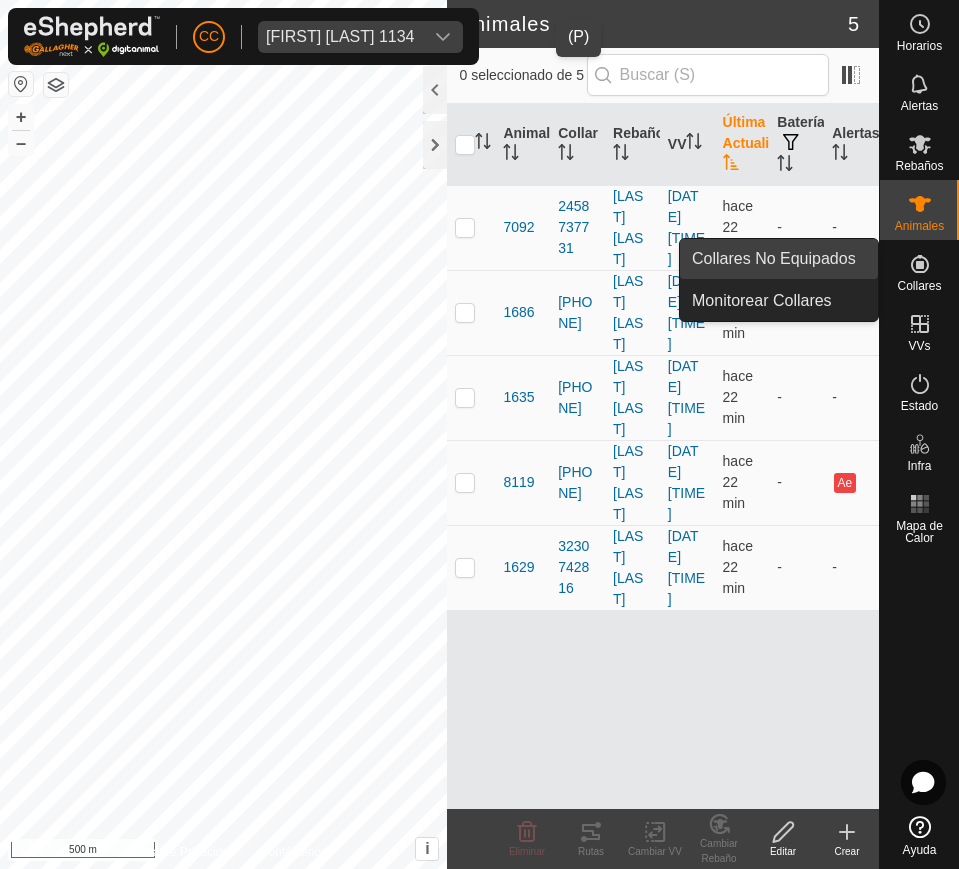 click on "Collares No Equipados" at bounding box center [779, 259] 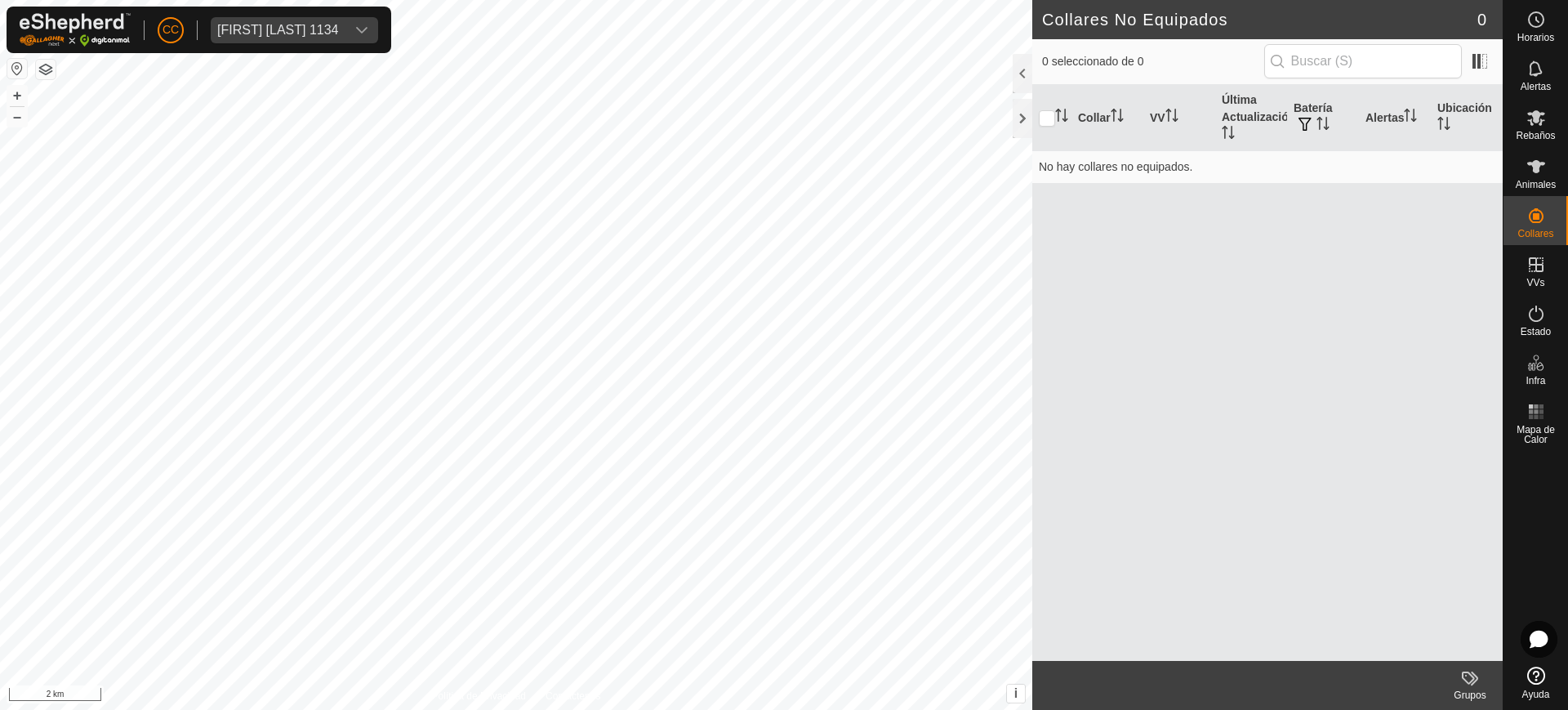 click at bounding box center (17, 69) 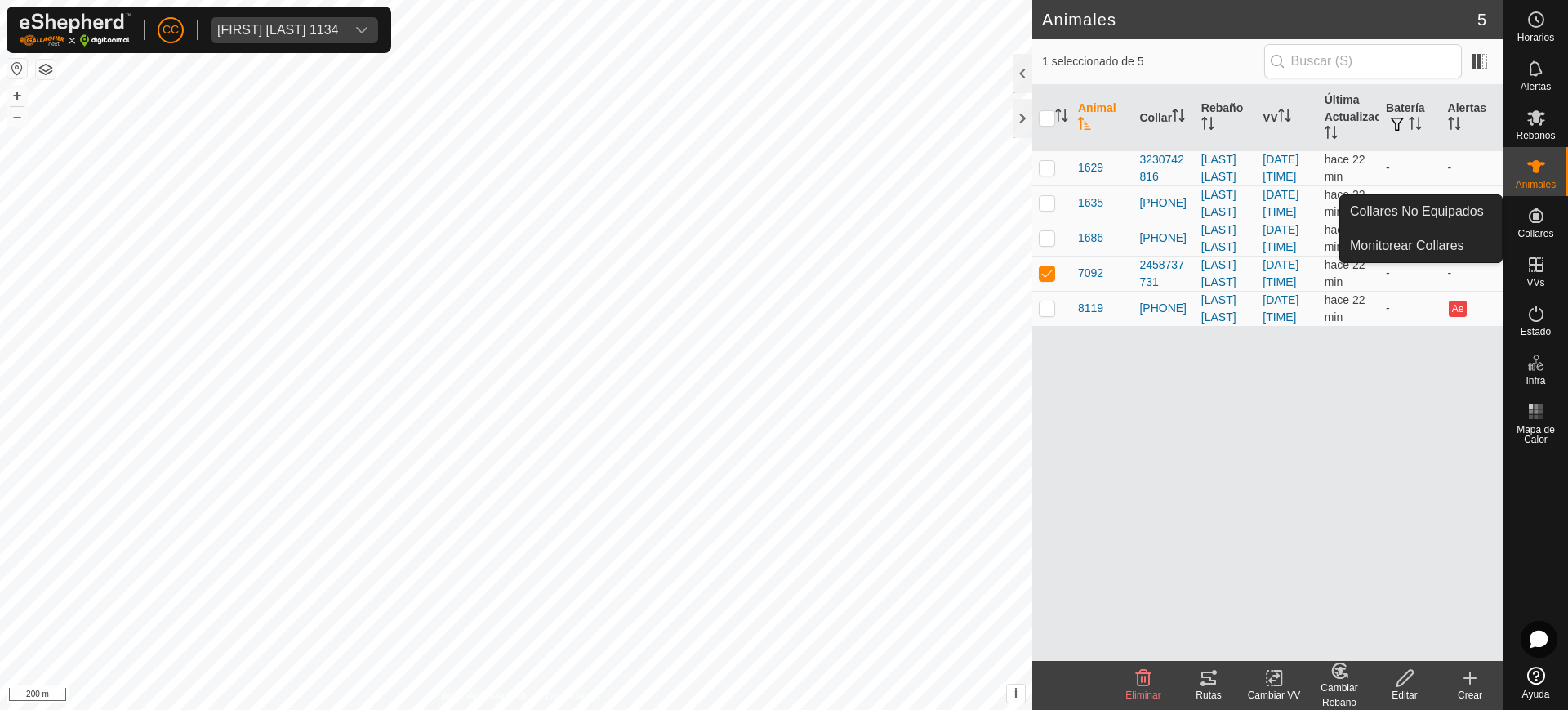 click on "Collares" at bounding box center [1535, 234] 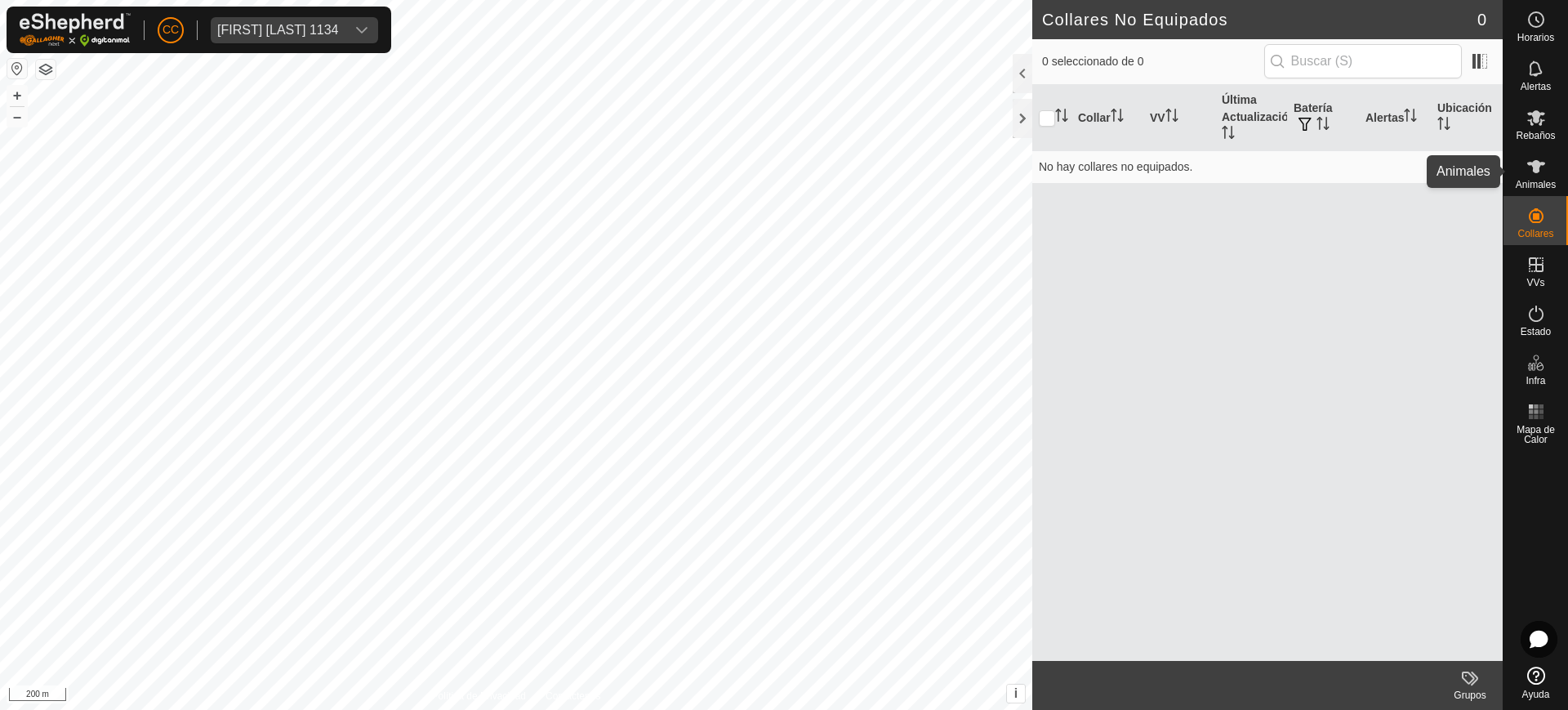 click on "Animales" at bounding box center (1535, 185) 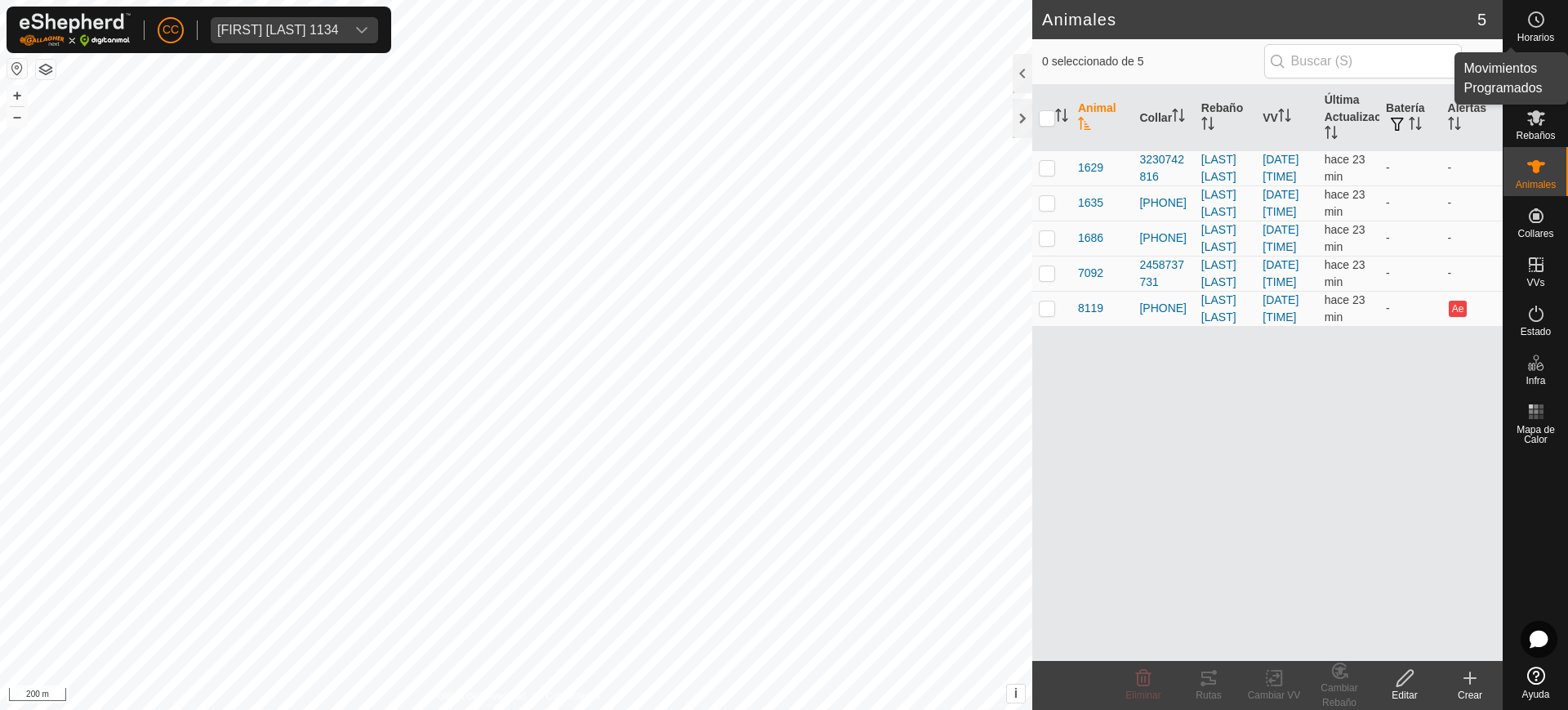 click 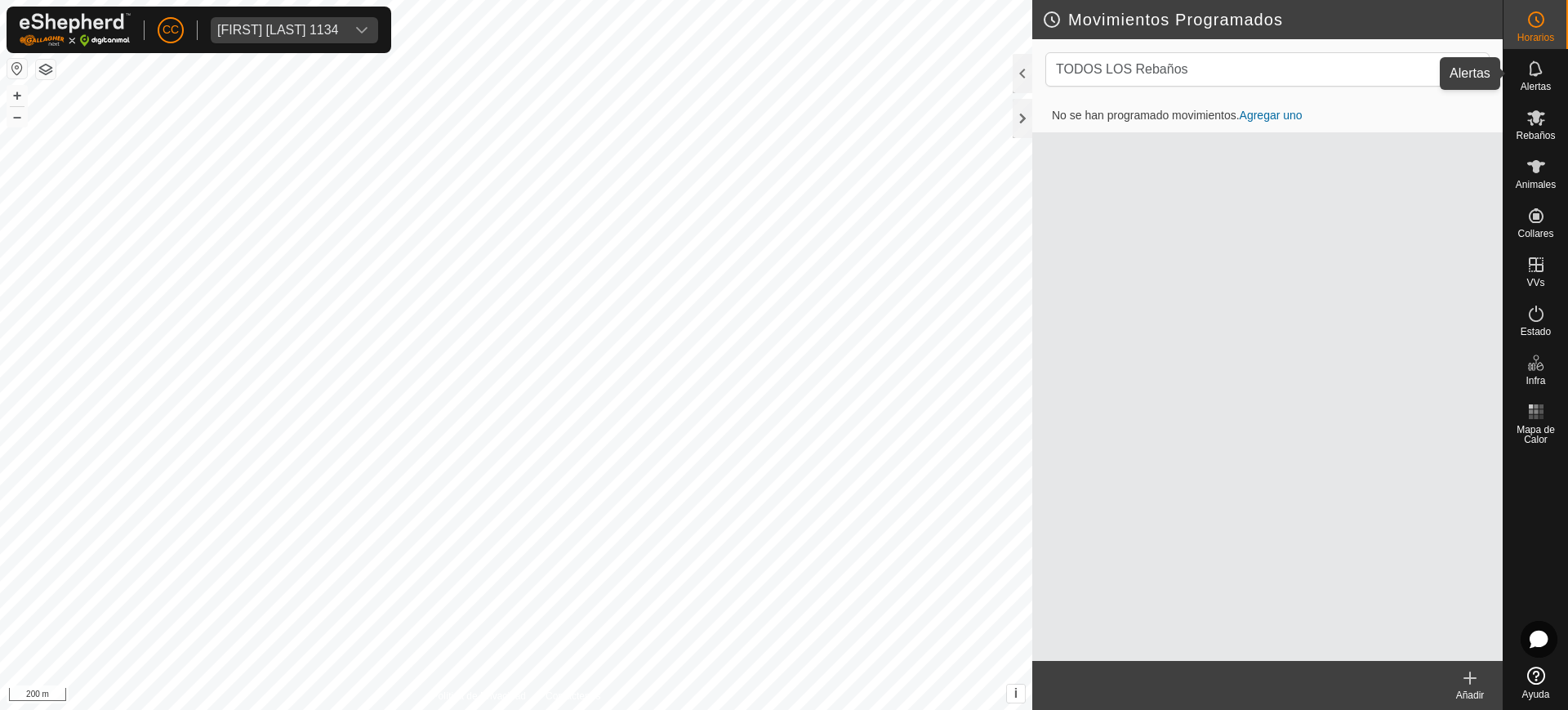 click at bounding box center [1536, 69] 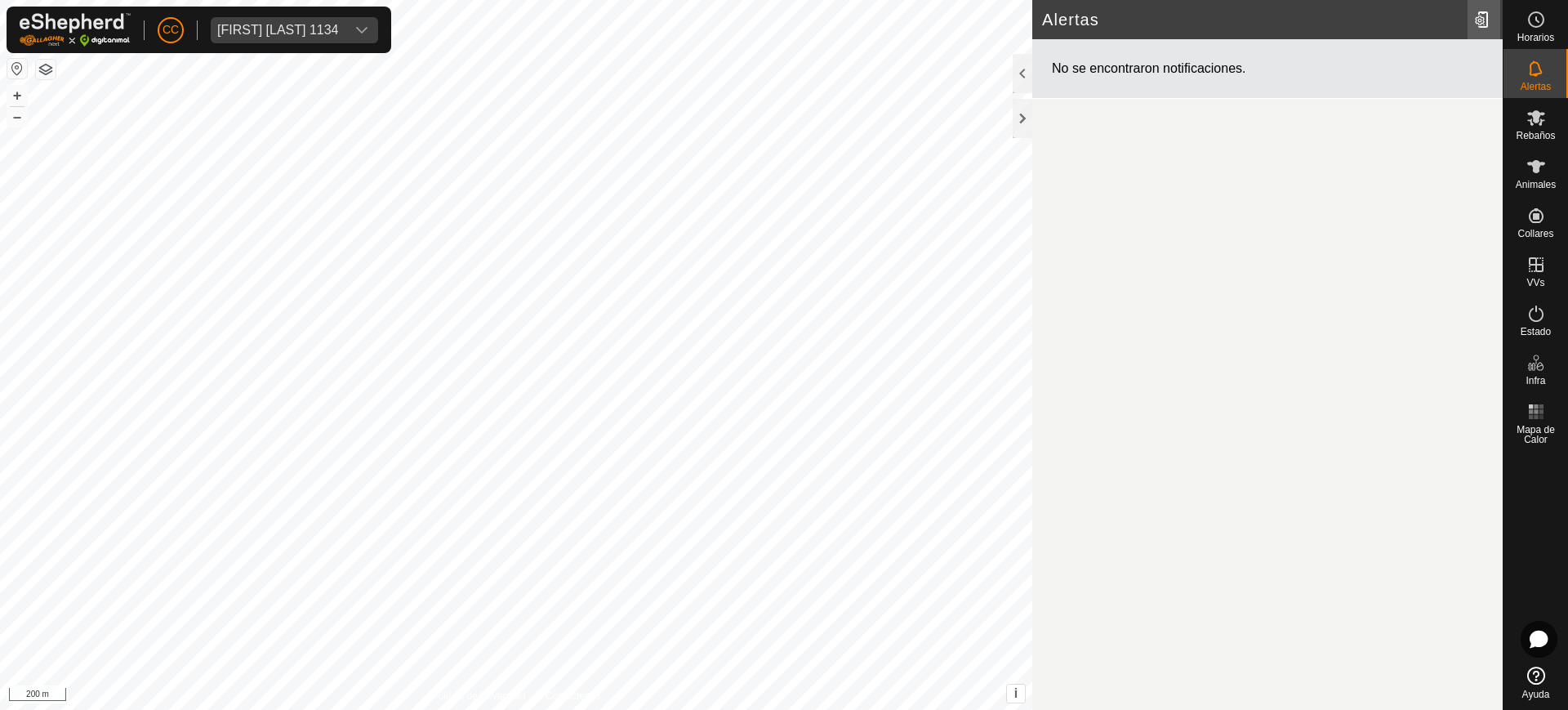 click 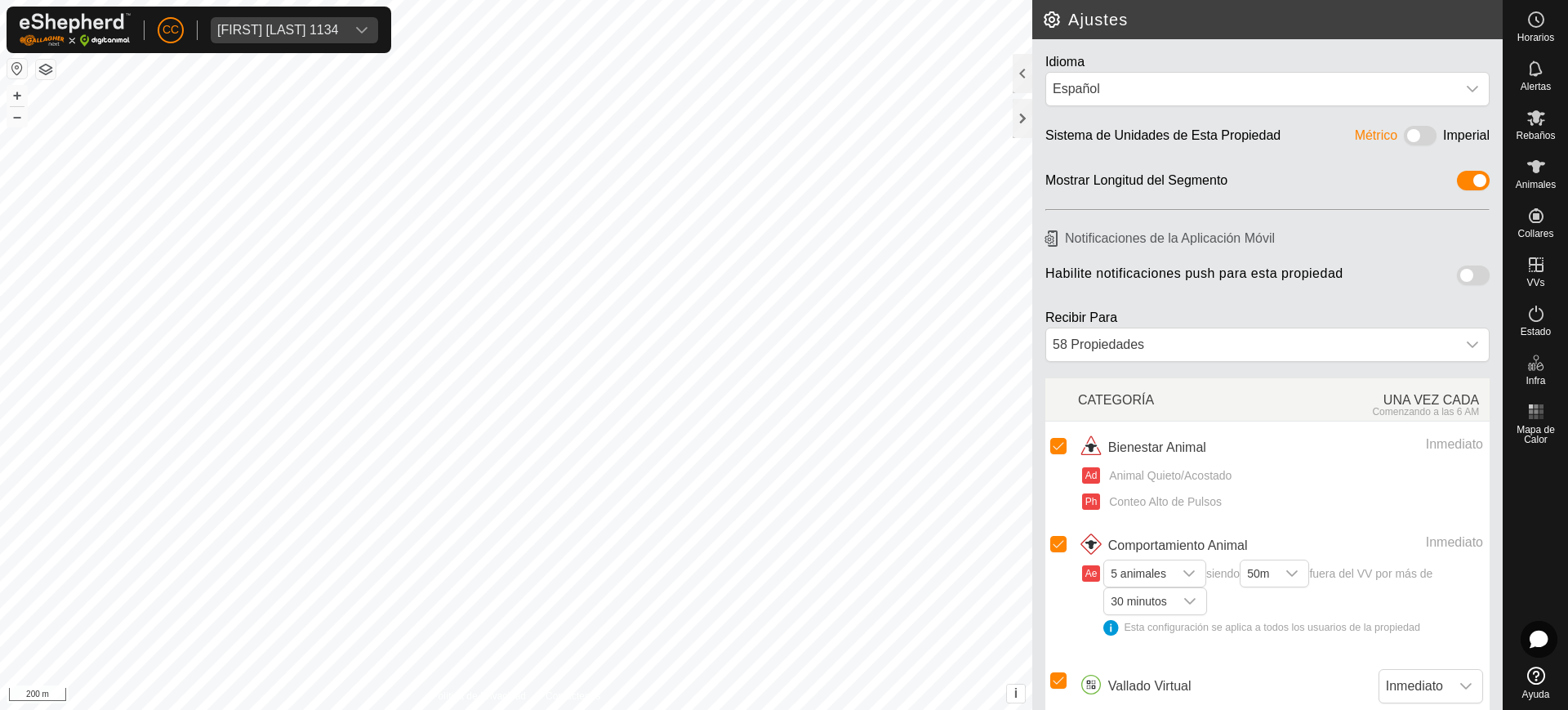 click on "Habilite notificaciones push para esta propiedad" 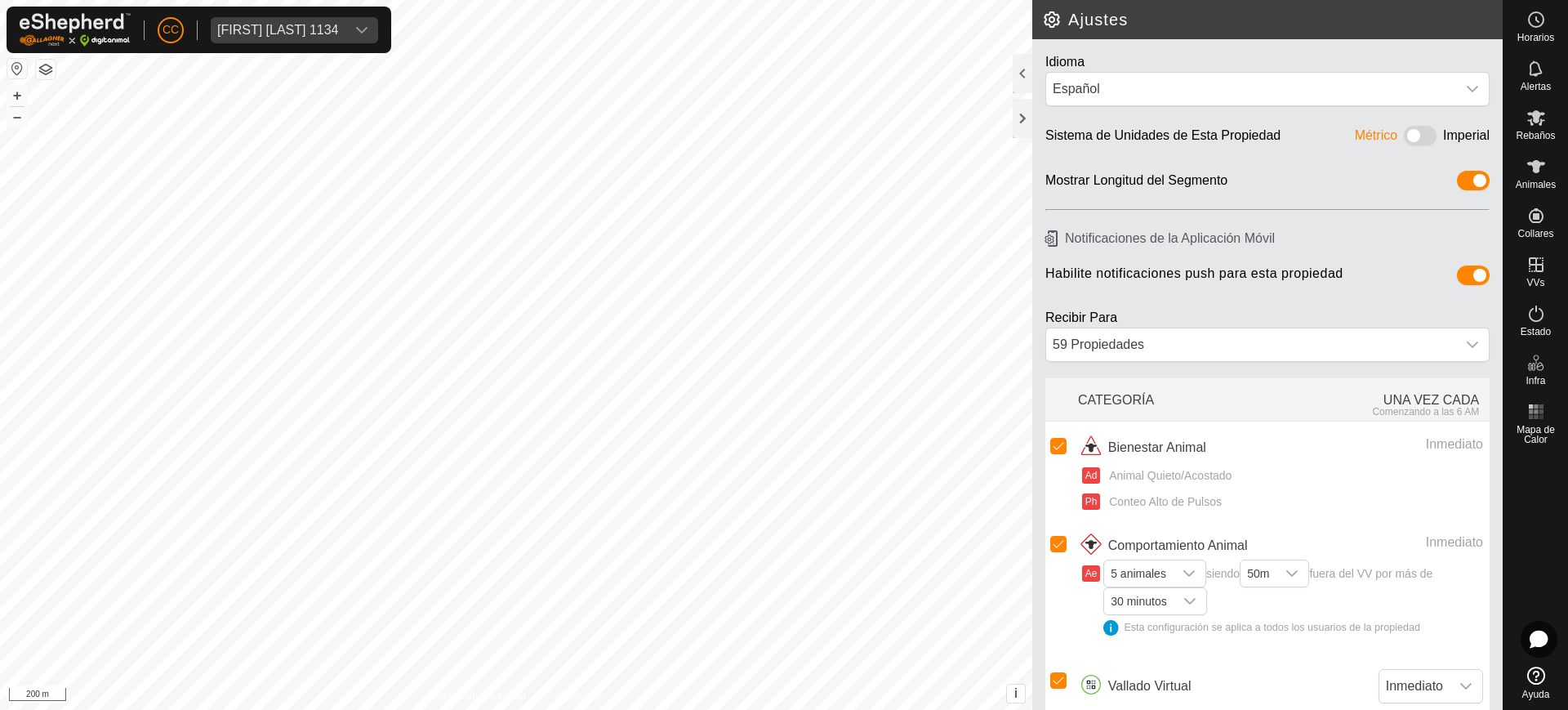 scroll, scrollTop: 65, scrollLeft: 0, axis: vertical 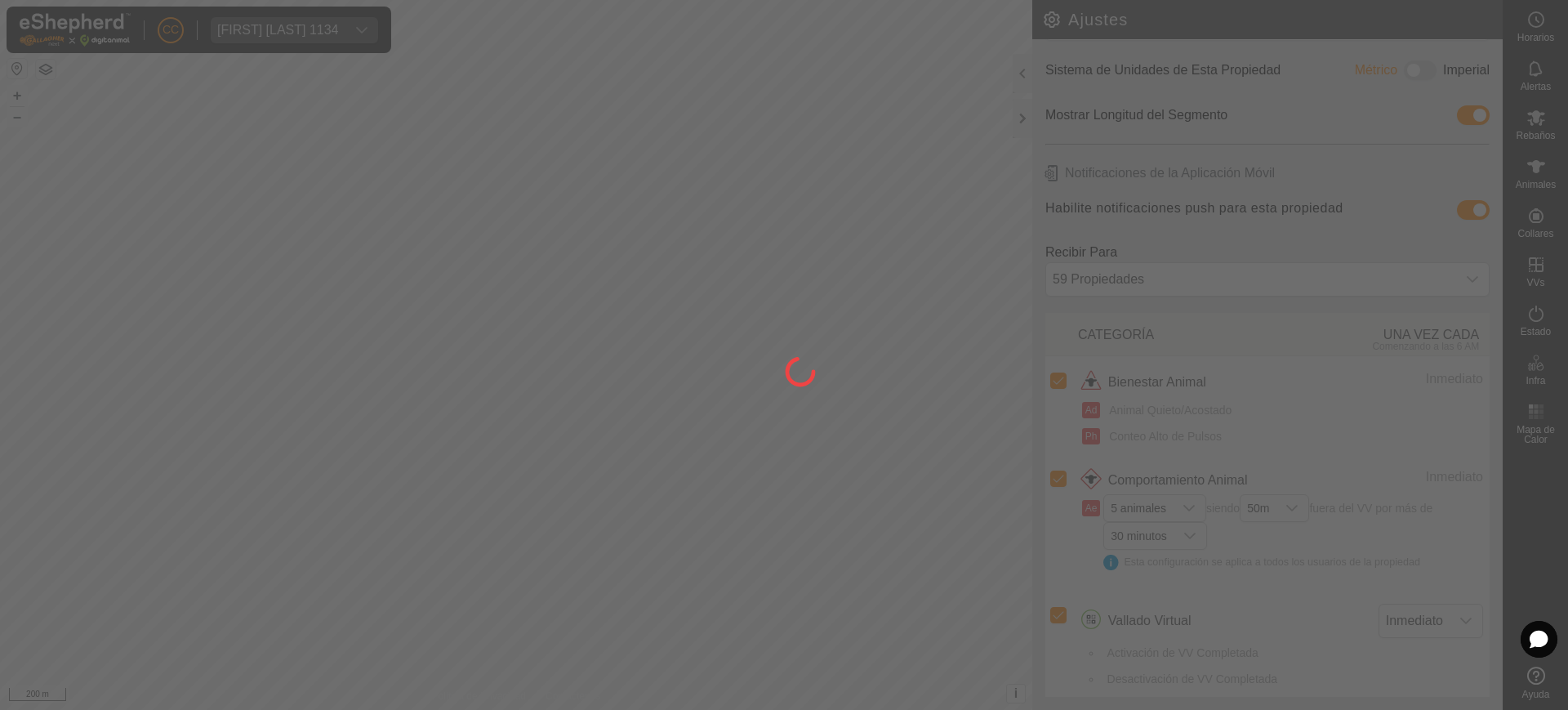 click 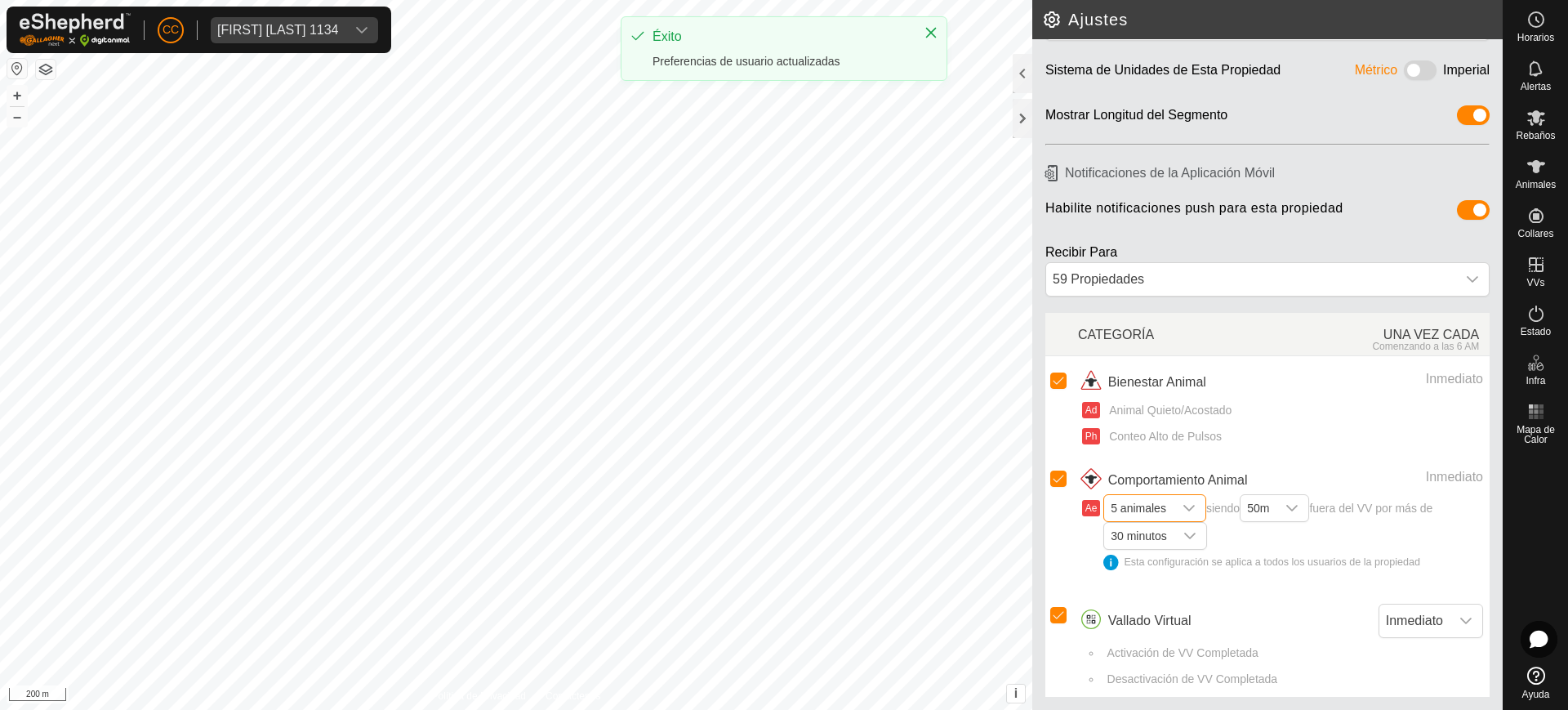 click on "5 animales" at bounding box center [1138, 508] 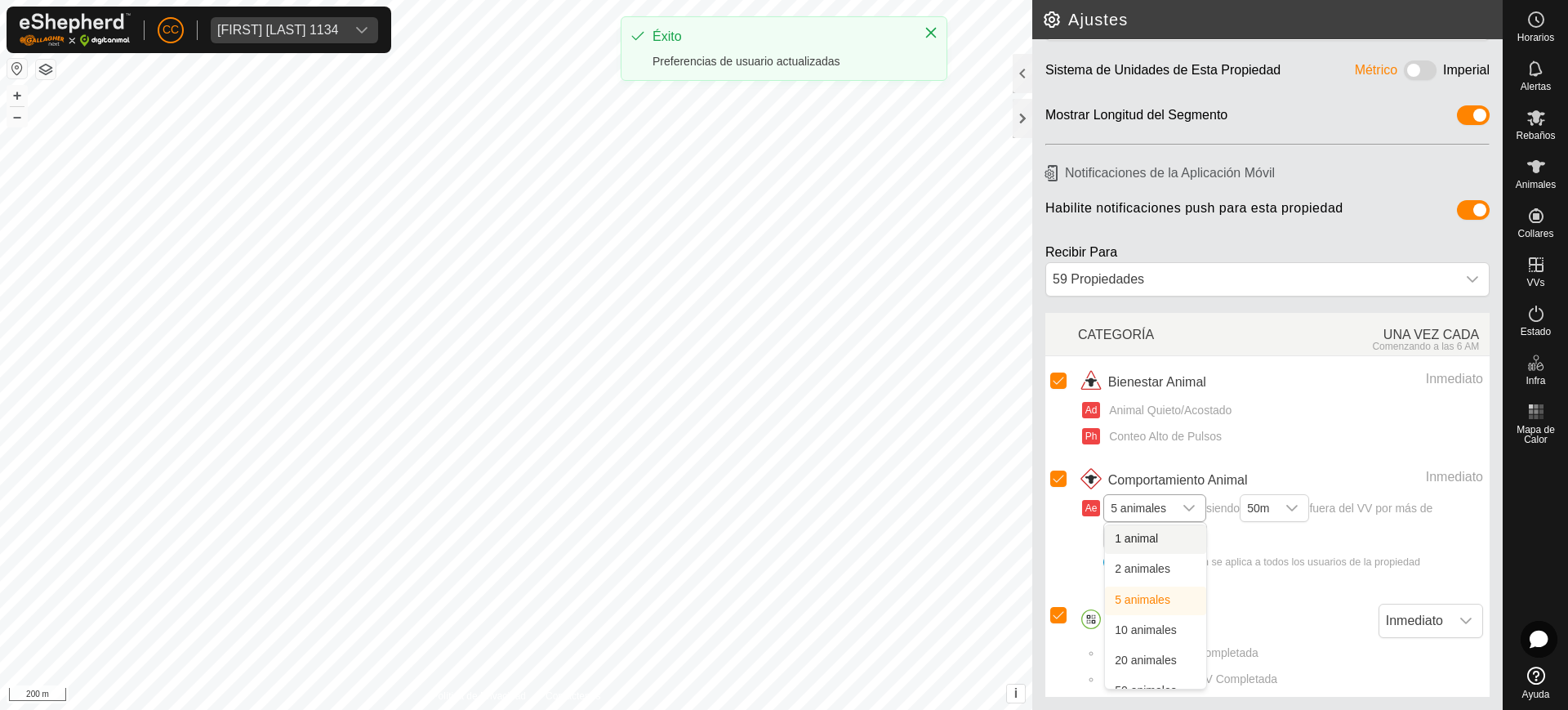 click on "1 animal" at bounding box center [1156, 539] 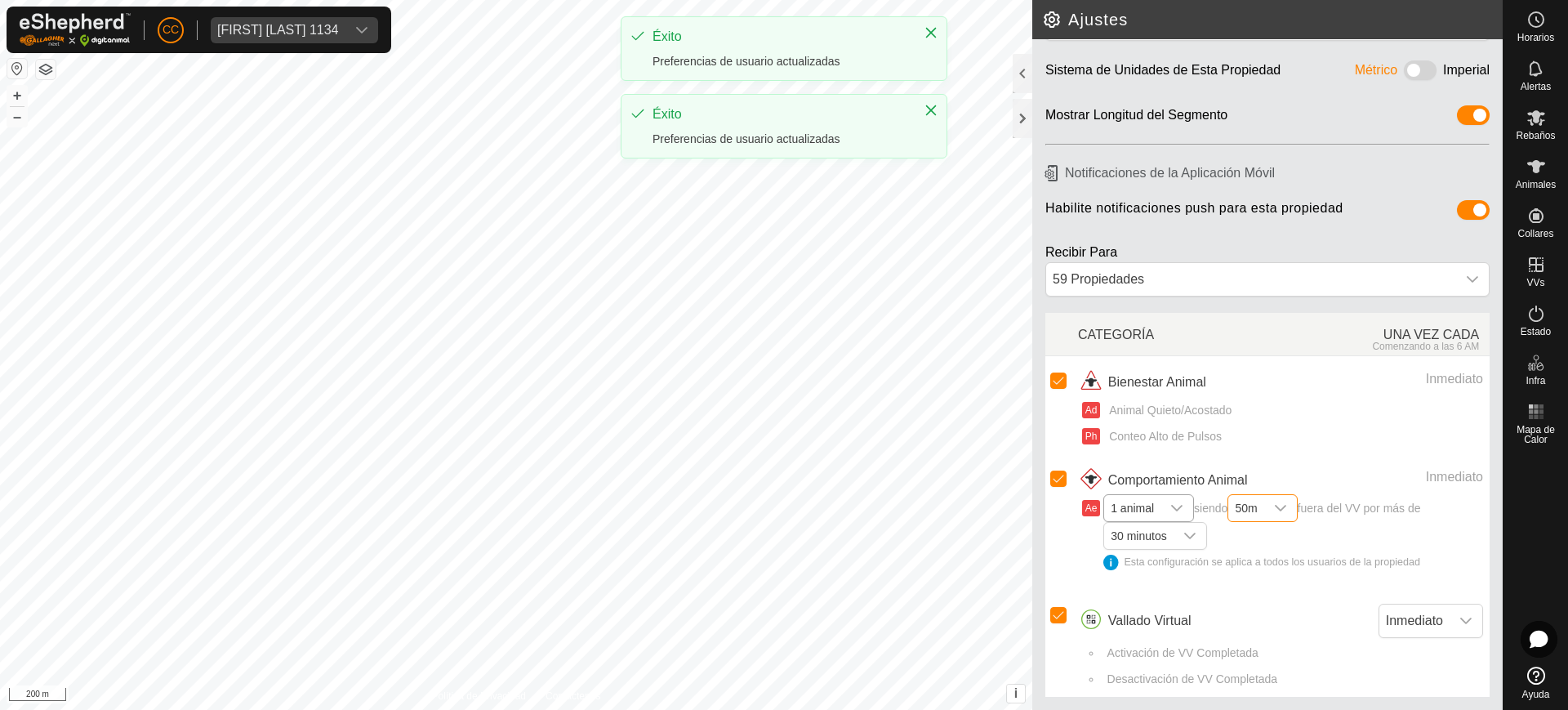 click on "50m" at bounding box center [1245, 508] 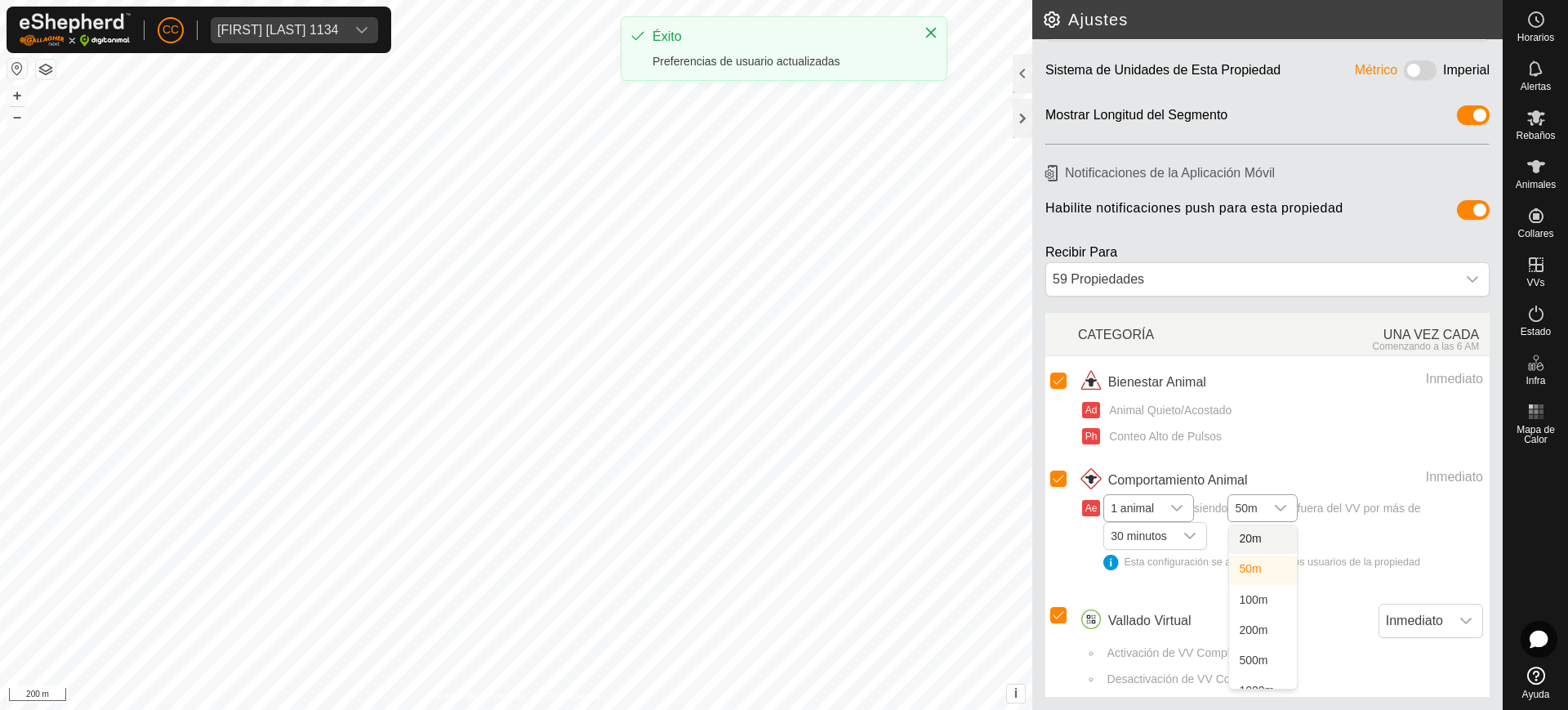 click on "20m" at bounding box center (1263, 539) 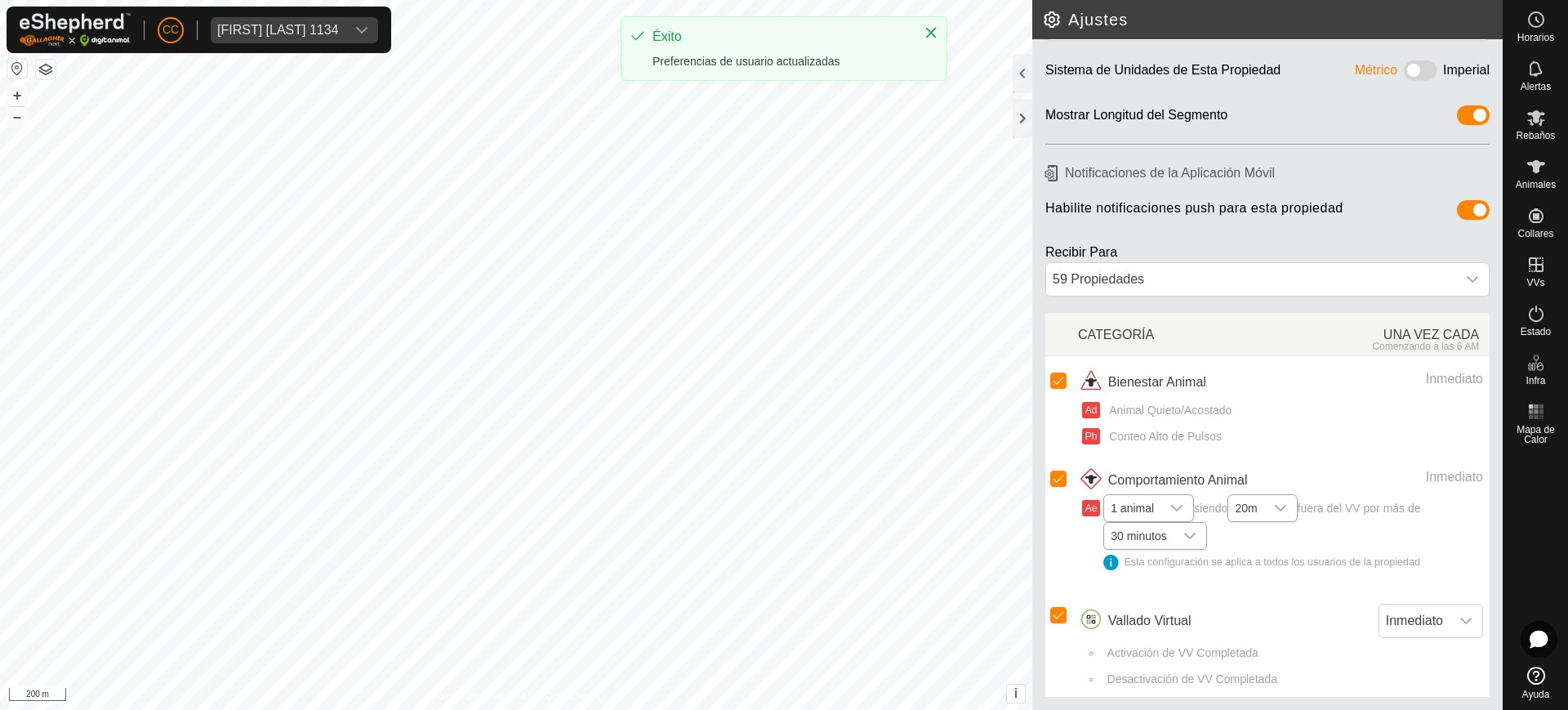 click at bounding box center (1190, 536) 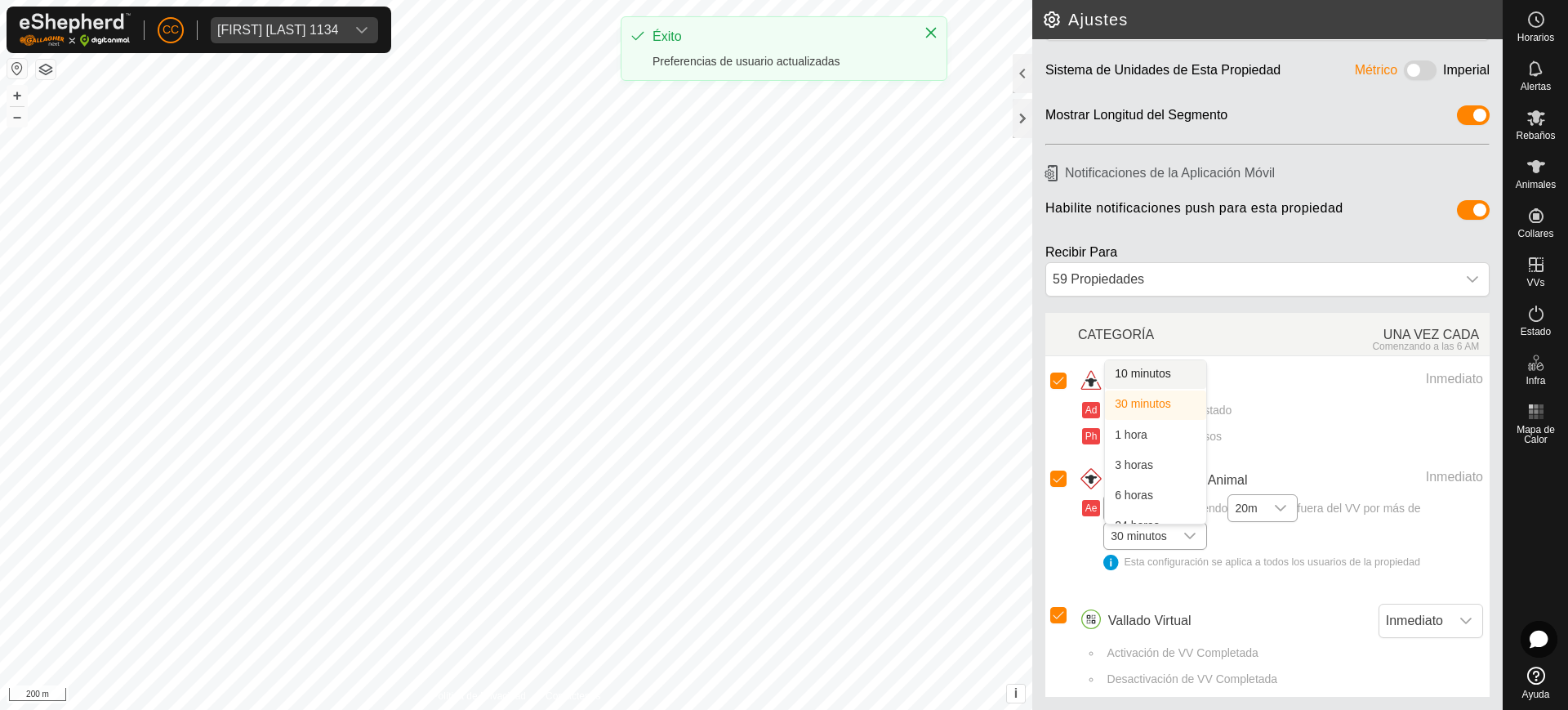 click on "10 minutos" at bounding box center [1156, 374] 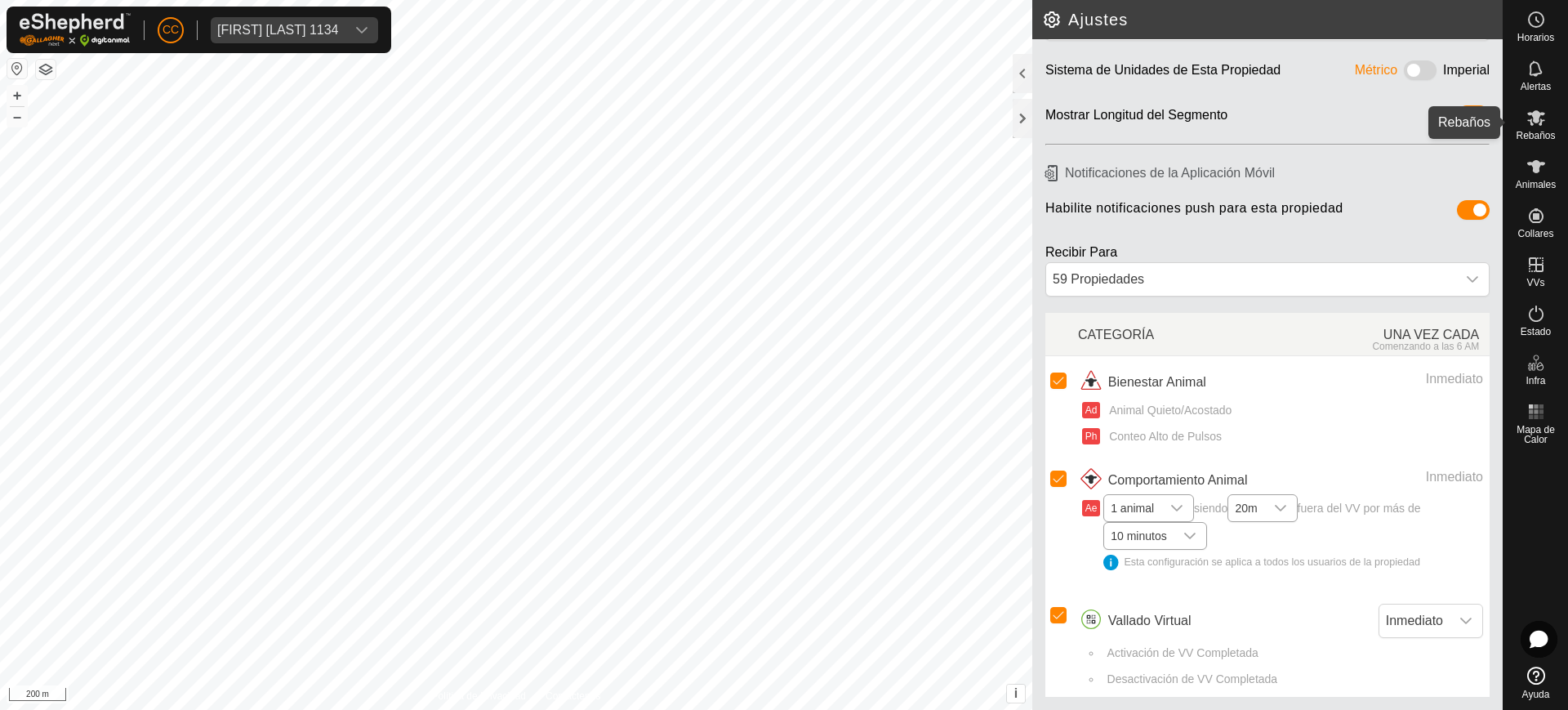 click 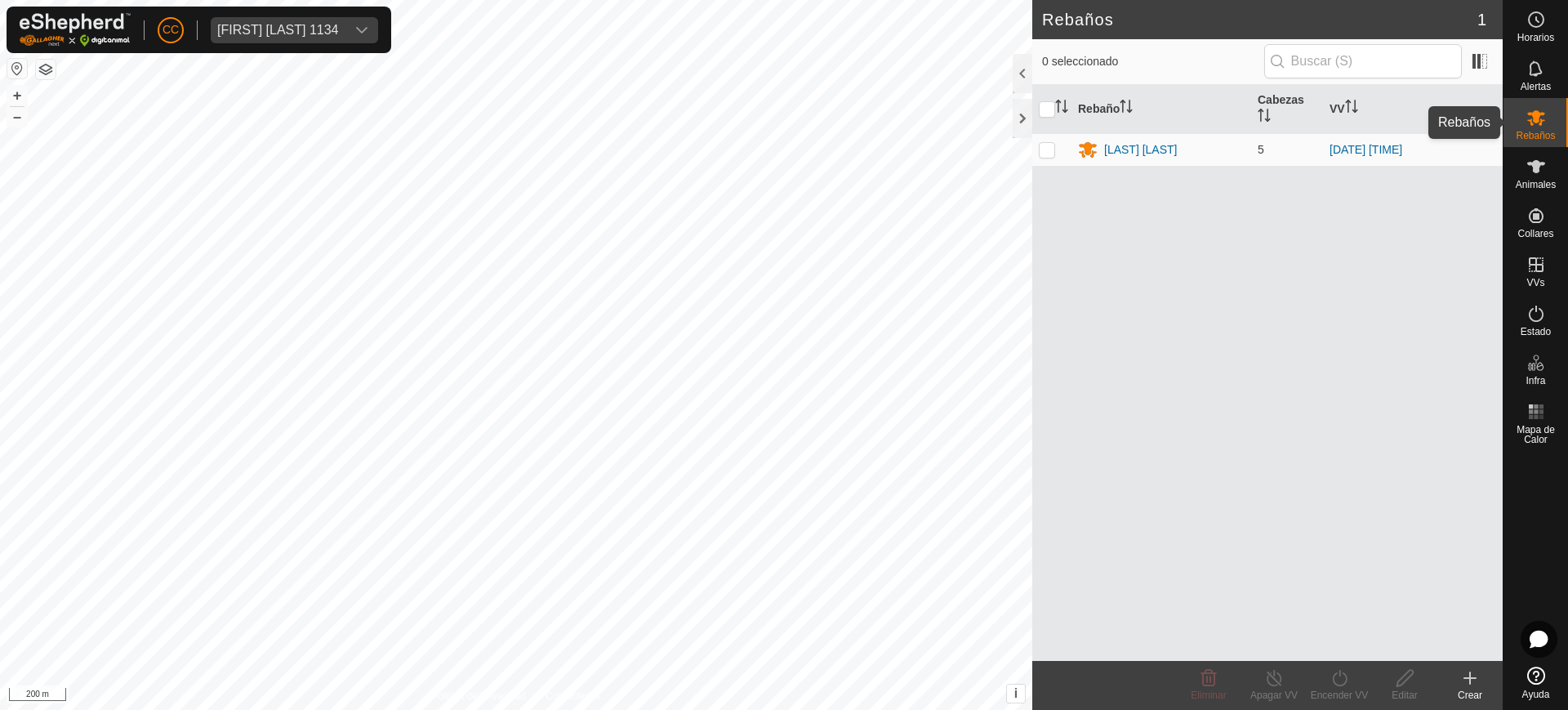 click on "Rebaños" at bounding box center [1535, 136] 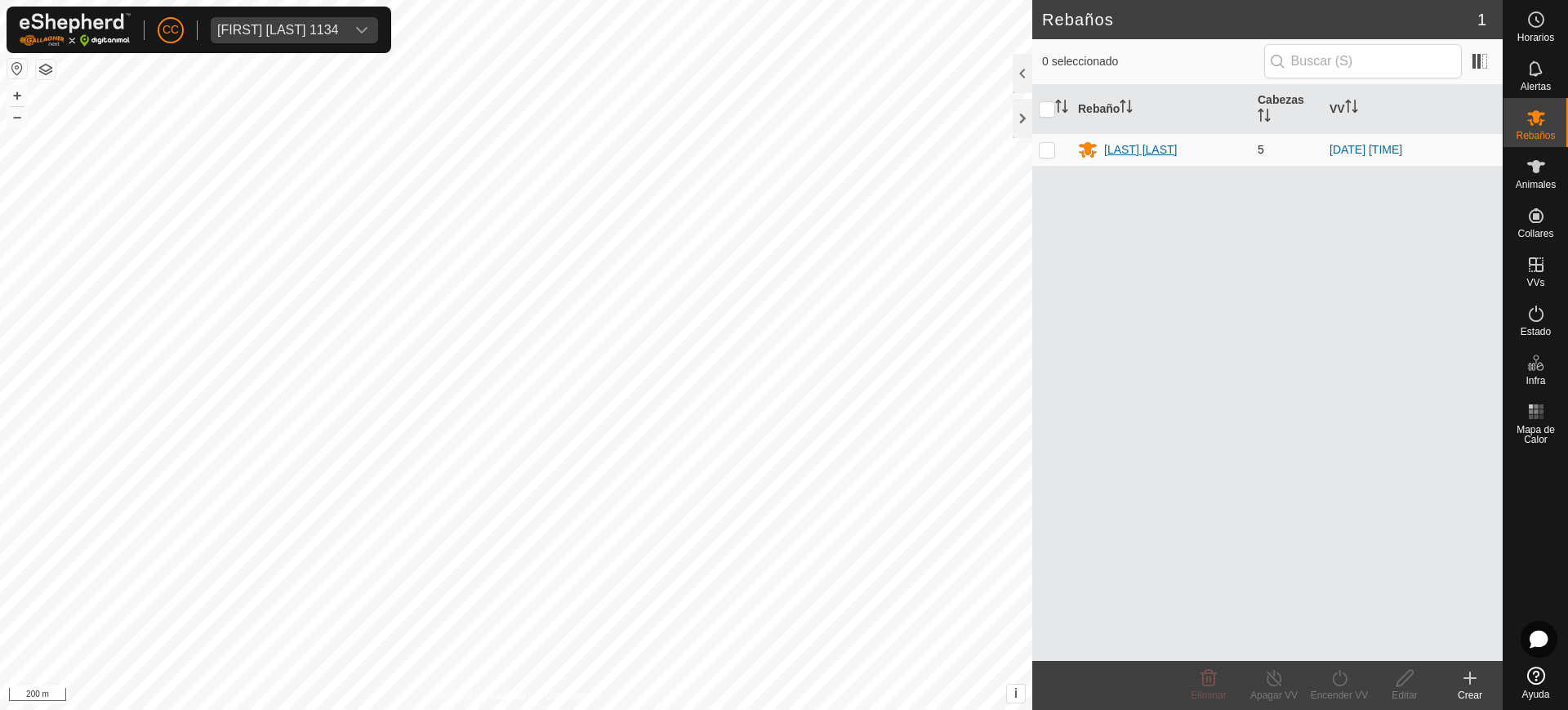 click on "[LAST]" at bounding box center (1140, 150) 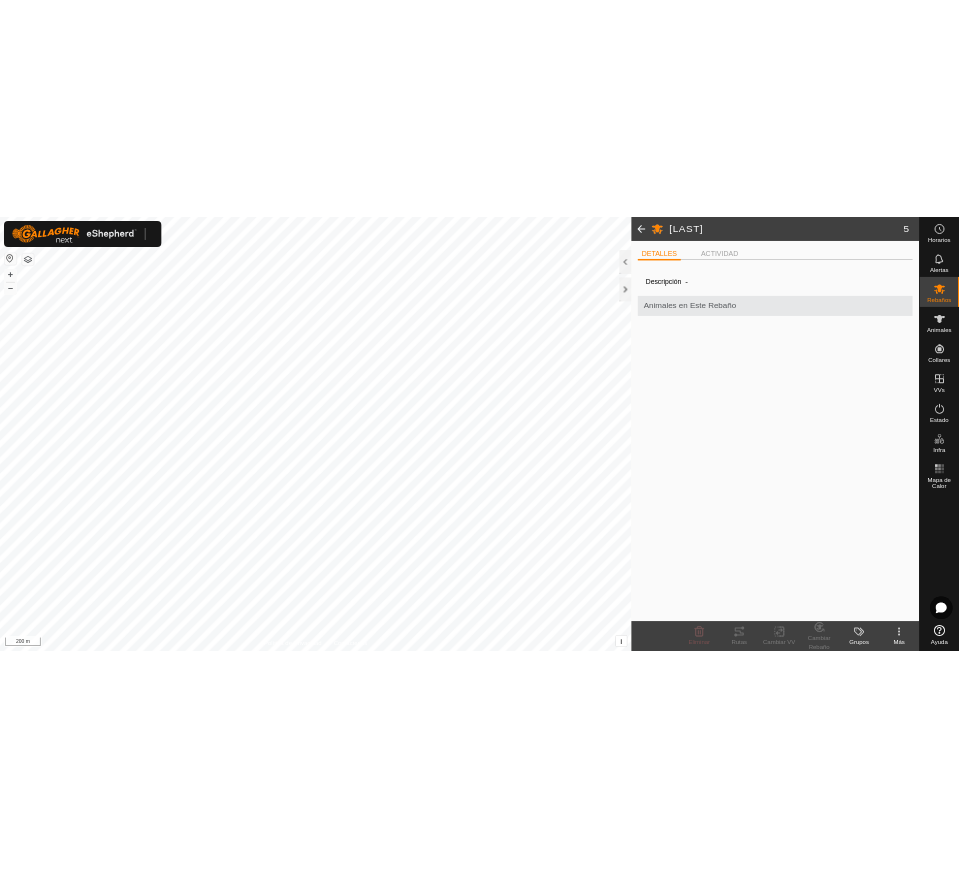 scroll, scrollTop: 0, scrollLeft: 0, axis: both 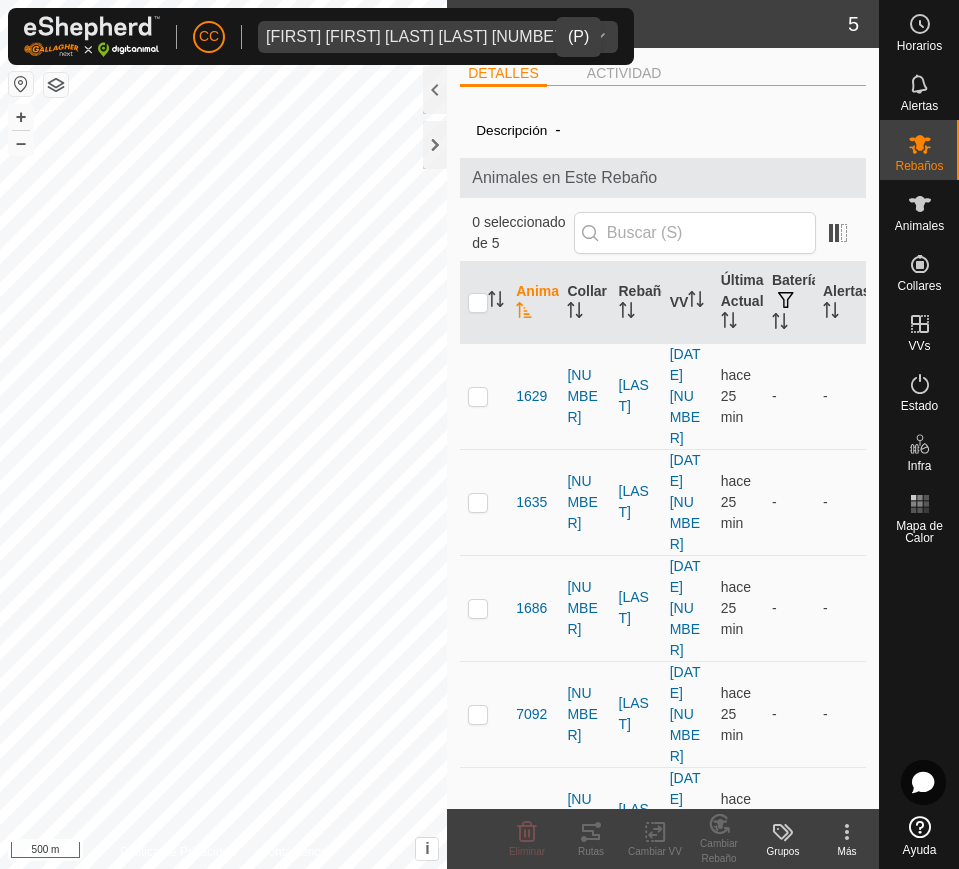 click on "[FIRST] [FIRST] [LAST] [LAST] [NUMBER]" at bounding box center (418, 37) 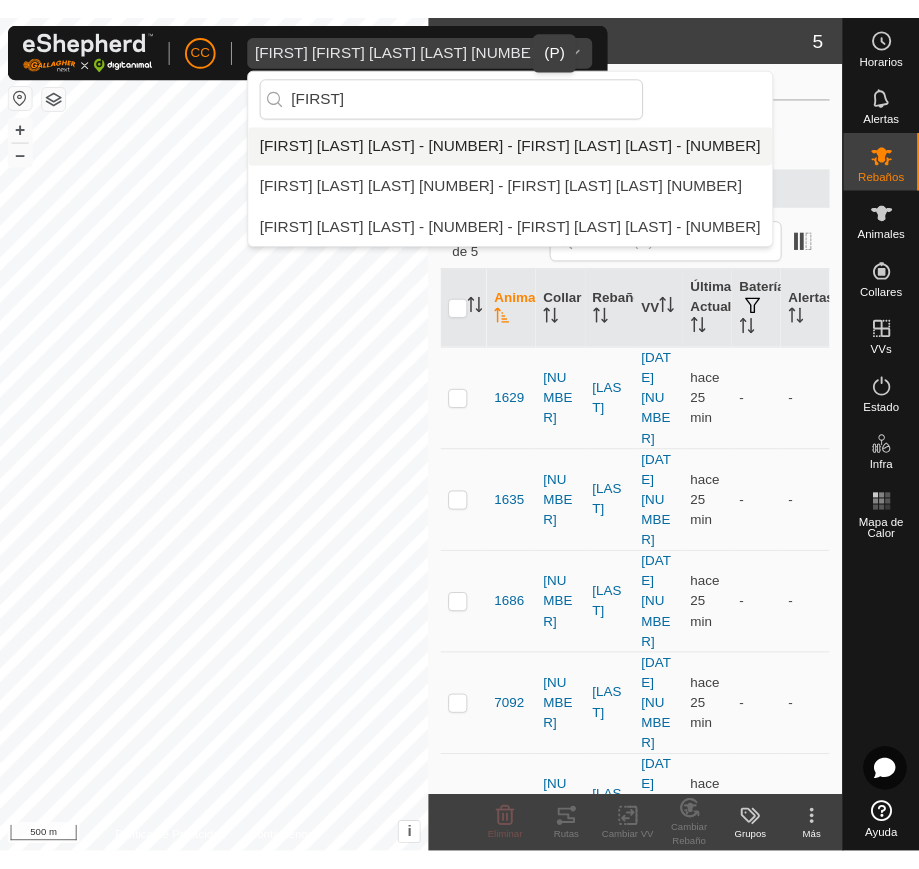 scroll, scrollTop: 0, scrollLeft: 0, axis: both 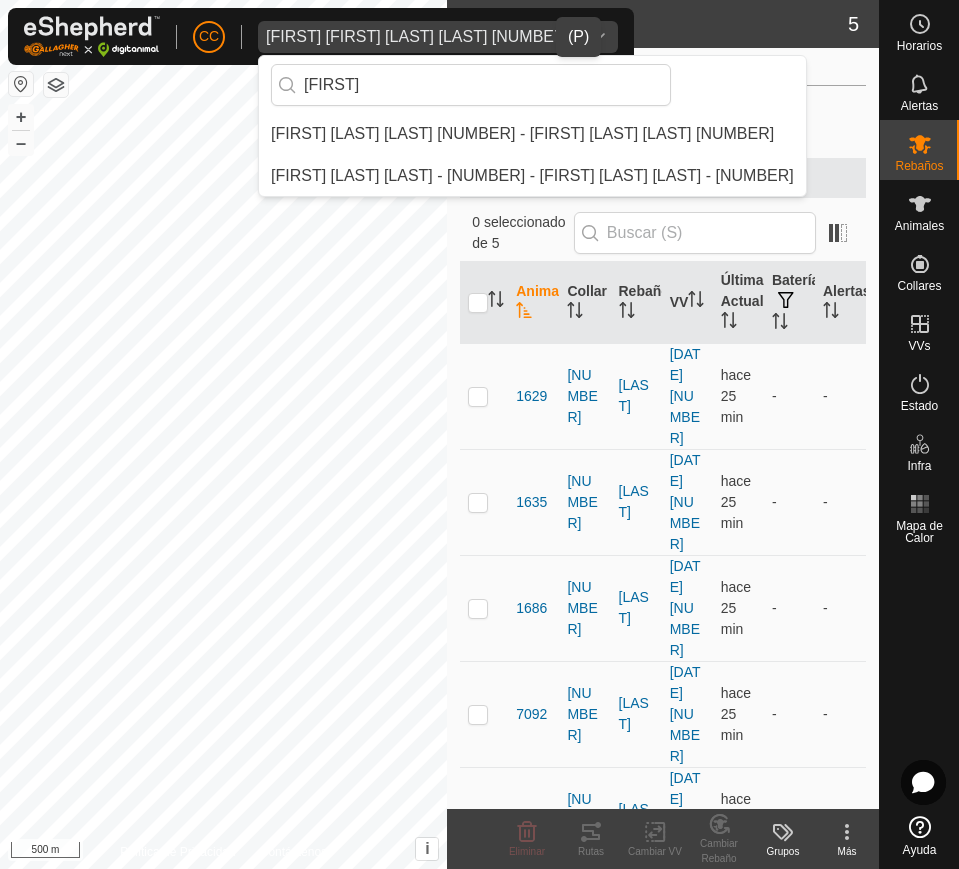 type on "[FIRST]" 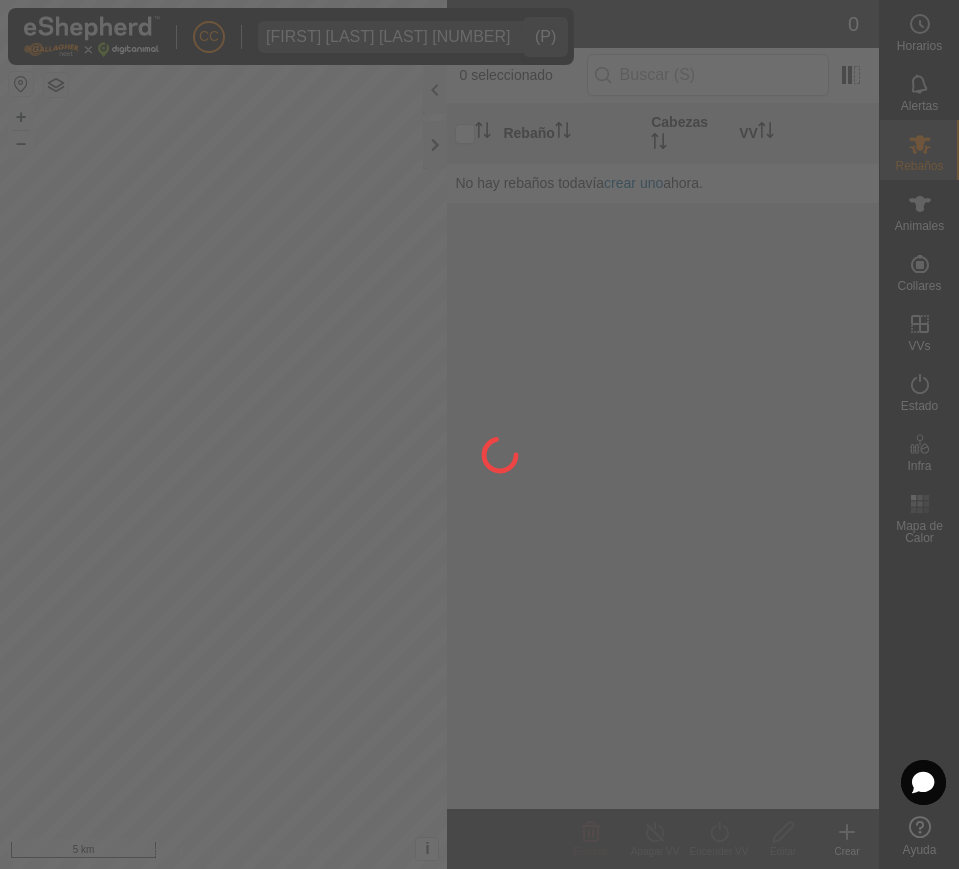 click 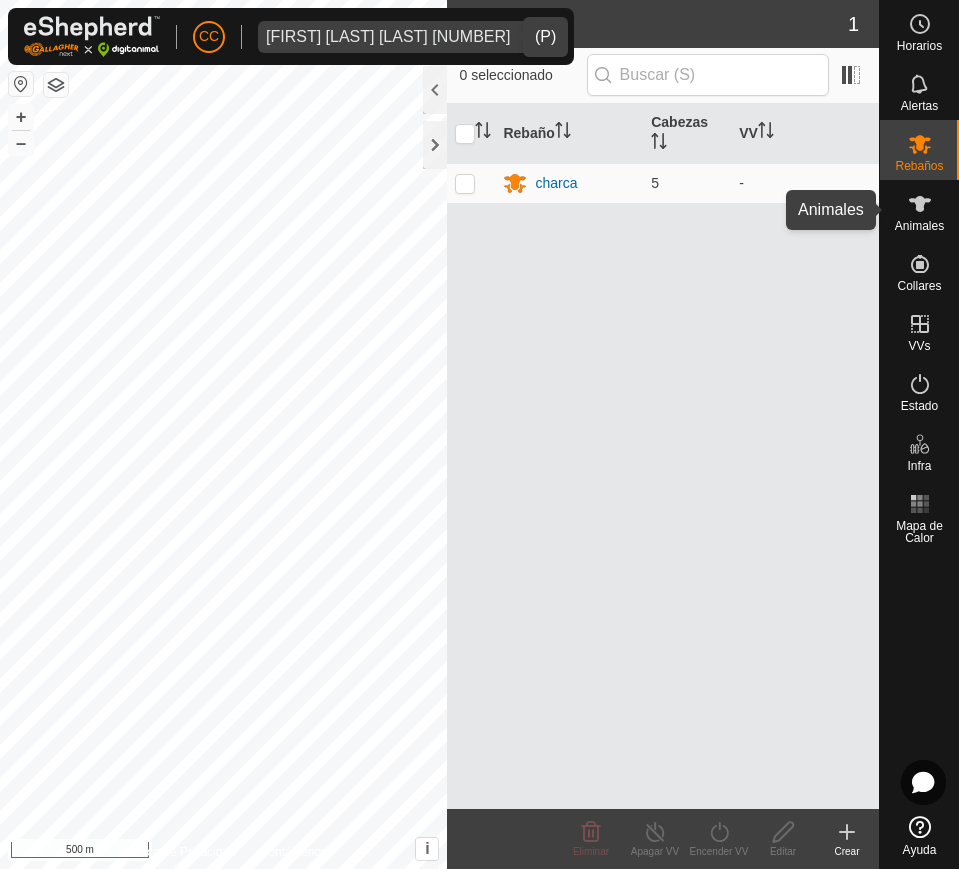 click 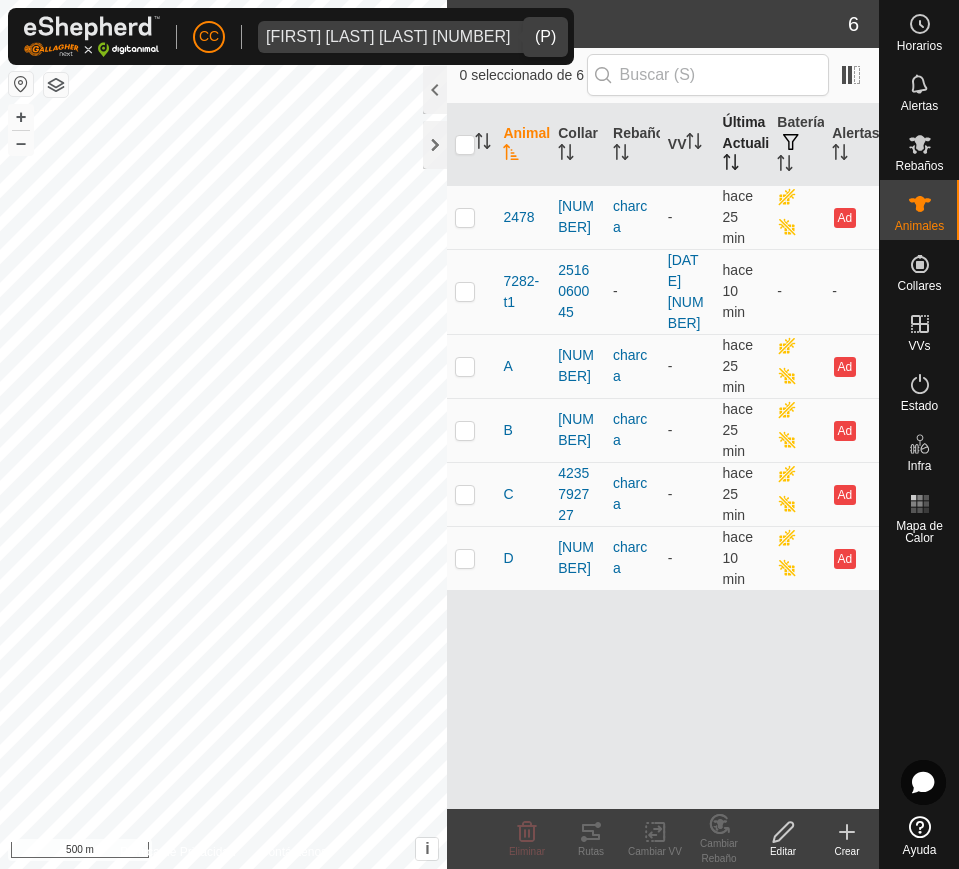 click on "Última Actualización" at bounding box center (742, 145) 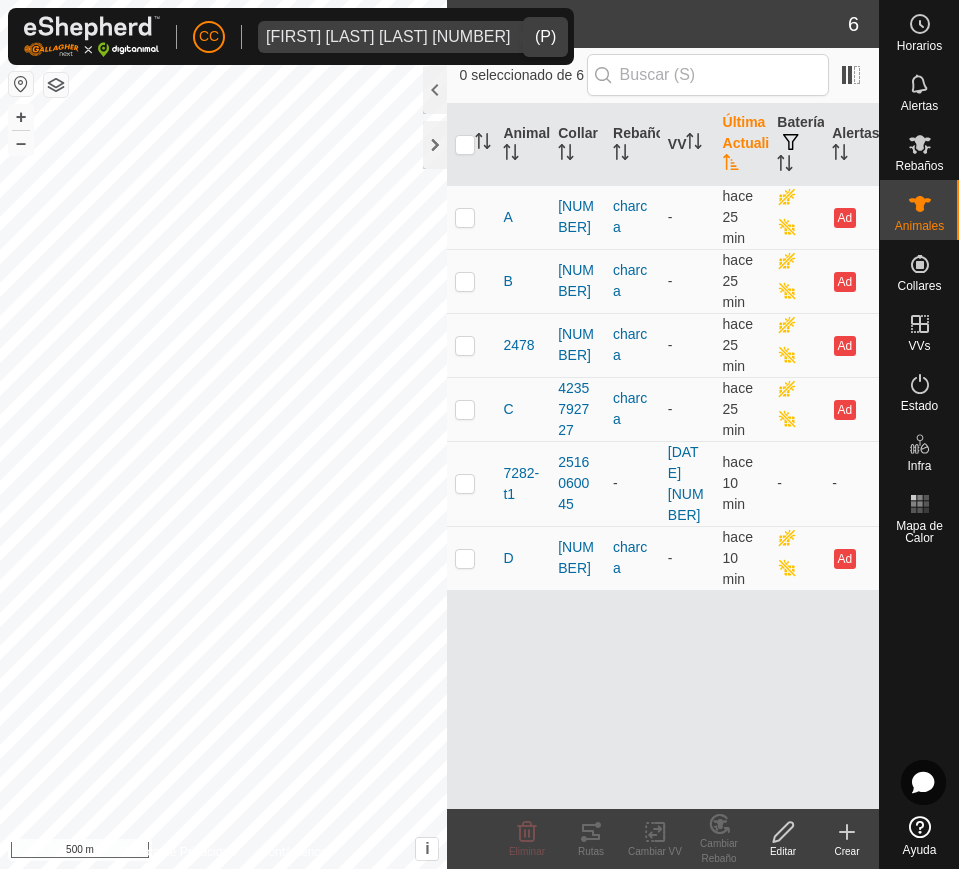 click on "Última Actualización" at bounding box center (742, 145) 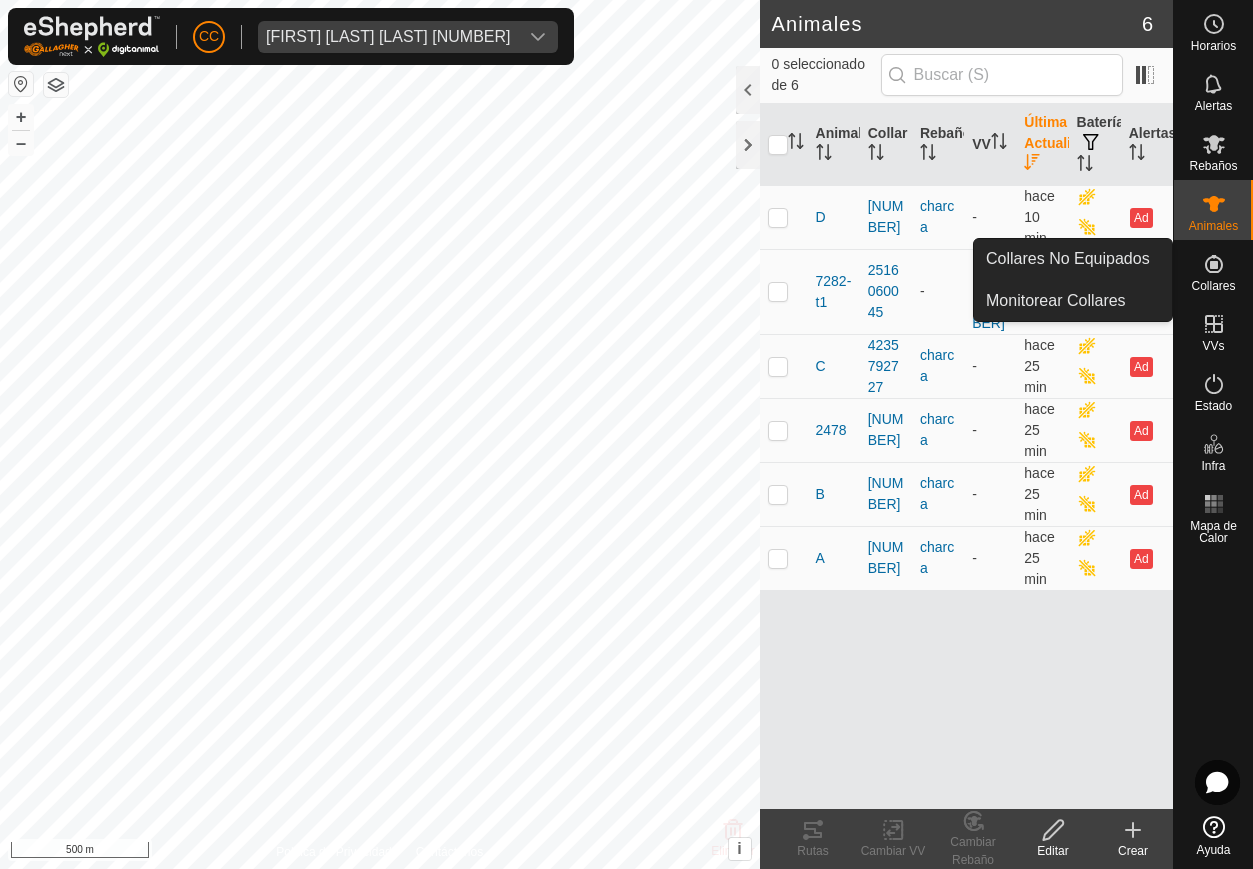 click 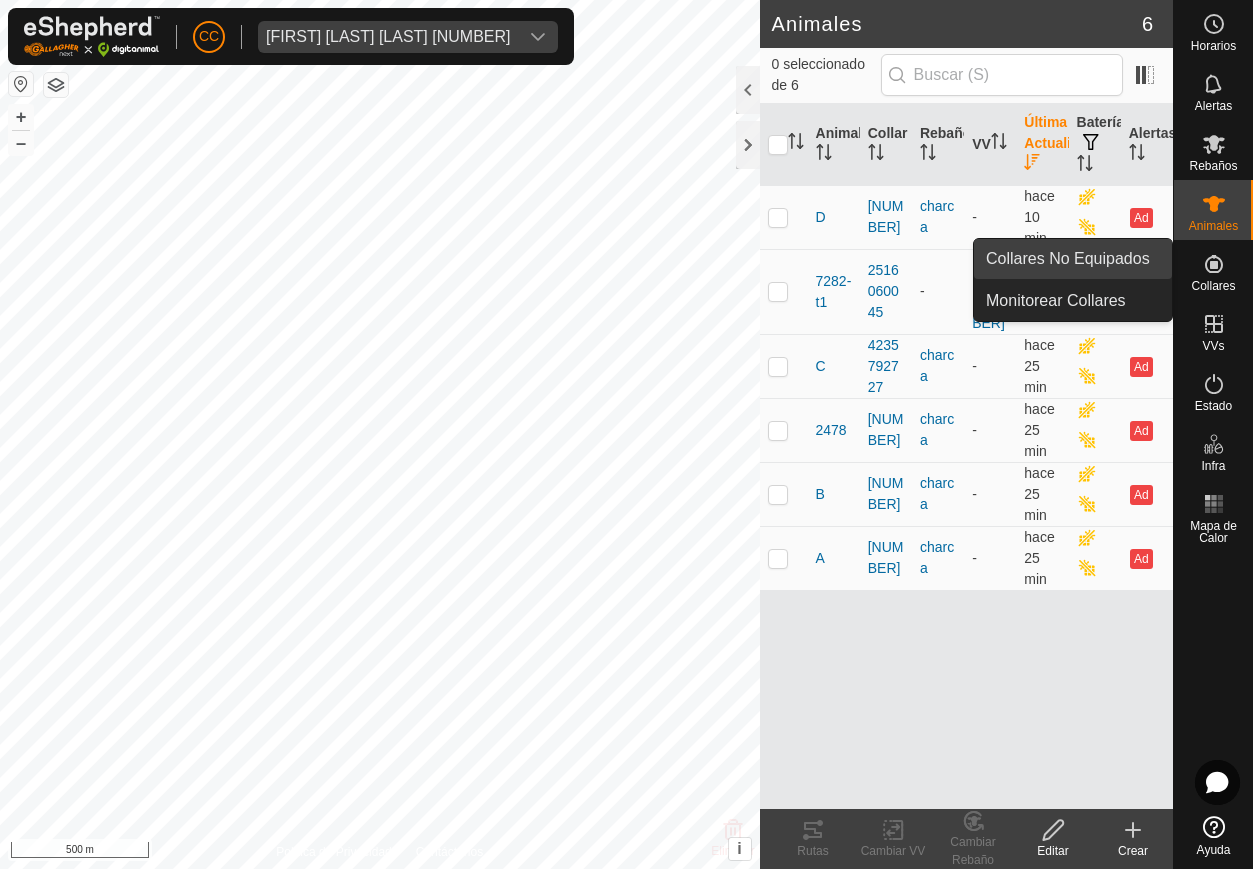 click on "Collares No Equipados" at bounding box center [1073, 259] 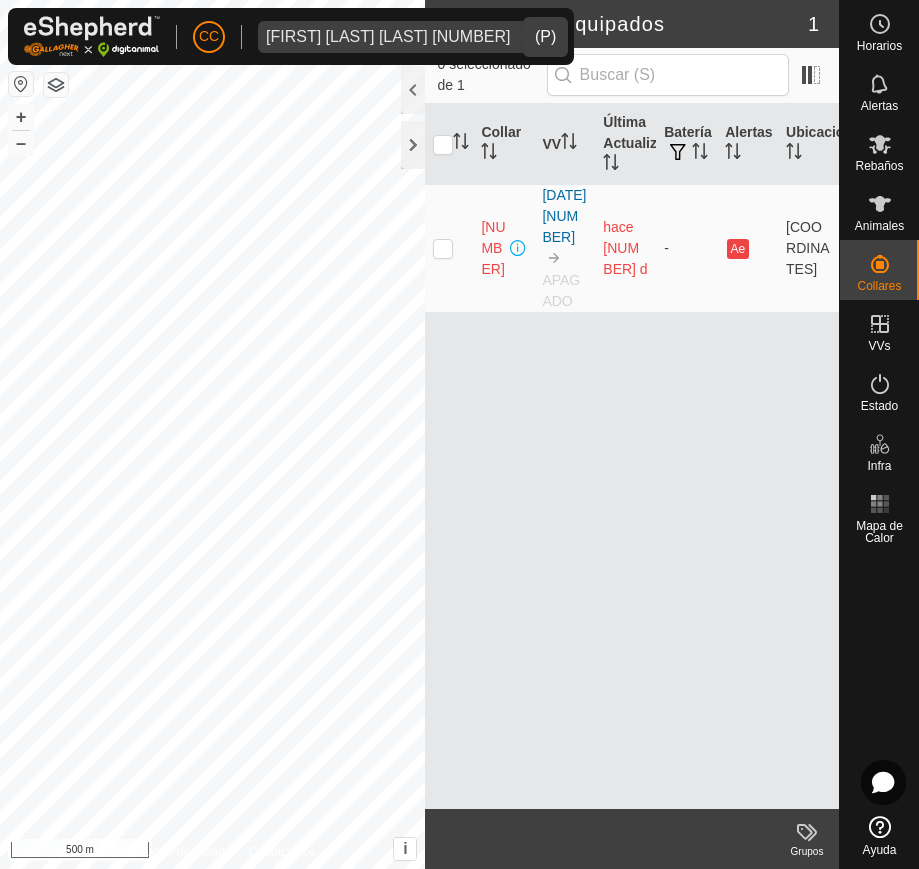 click on "[FIRST] [LAST] [LAST] [NUMBER]" at bounding box center [388, 37] 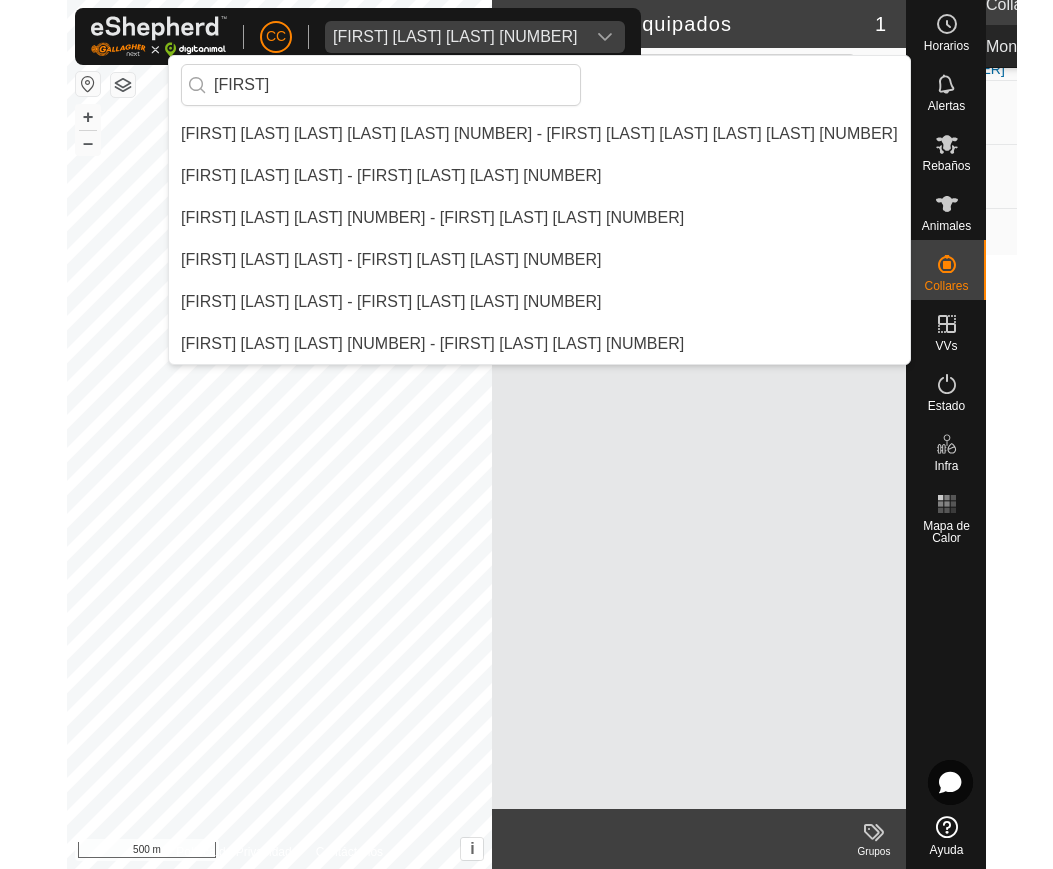 scroll, scrollTop: 0, scrollLeft: 0, axis: both 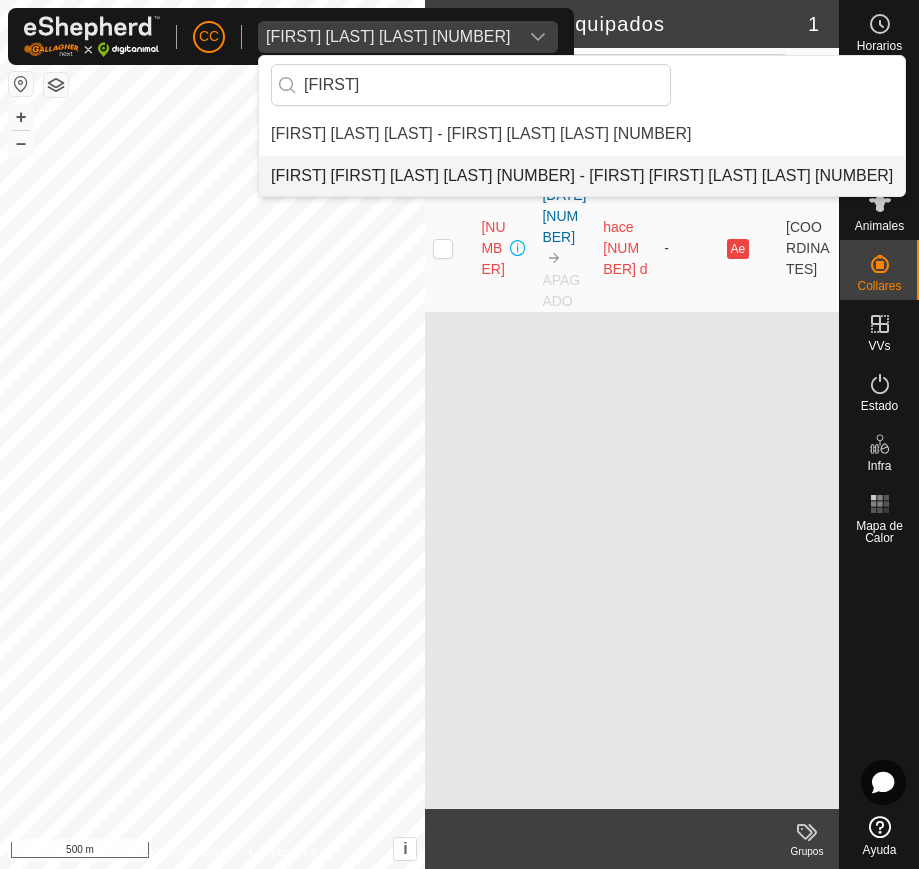 type on "[FIRST]" 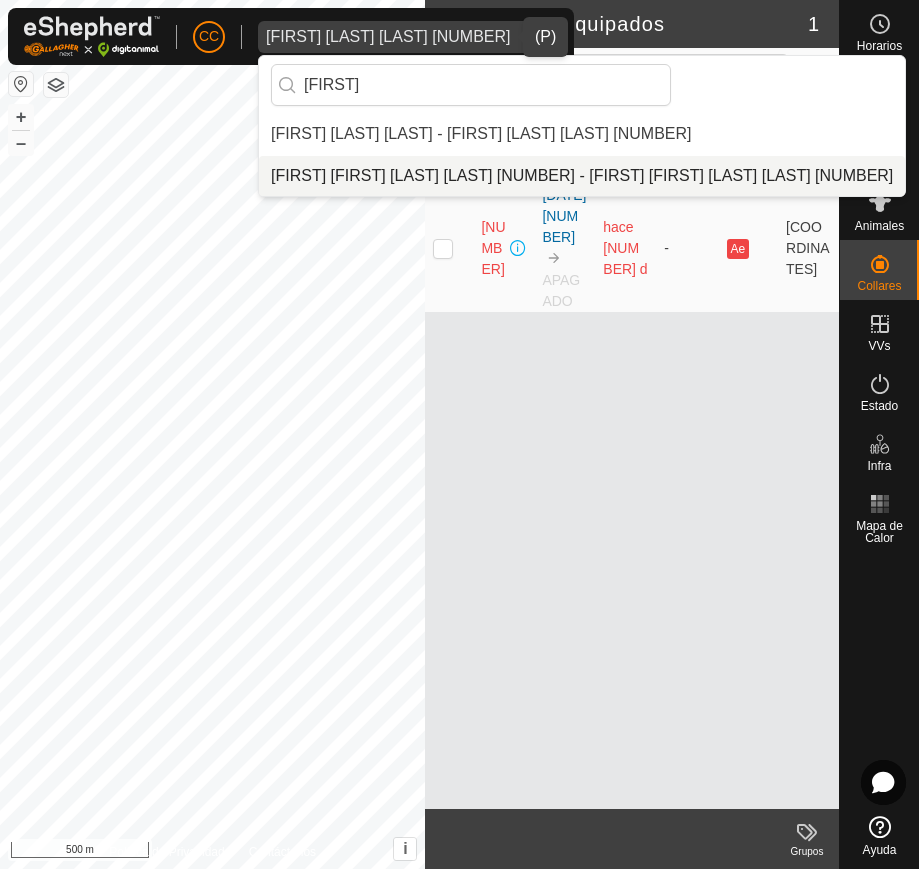 click on "[FIRST] [FIRST] [LAST] [LAST] [NUMBER] - [FIRST] [FIRST] [LAST] [LAST] [NUMBER]" at bounding box center (582, 176) 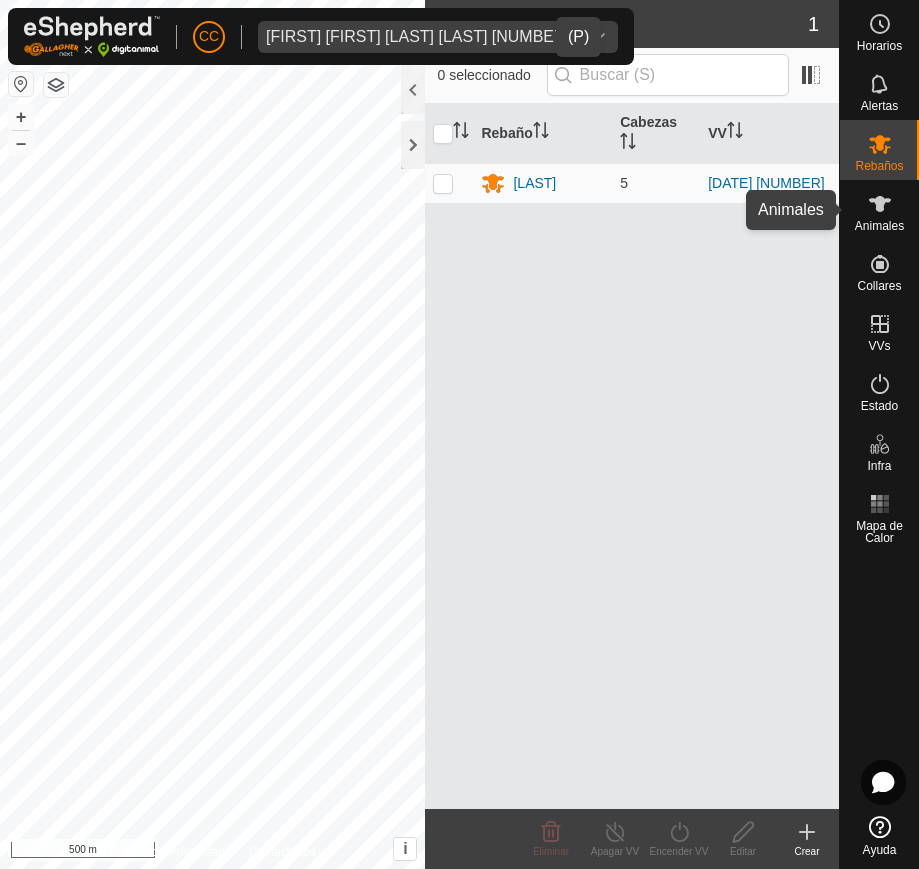 click on "Animales" at bounding box center [879, 210] 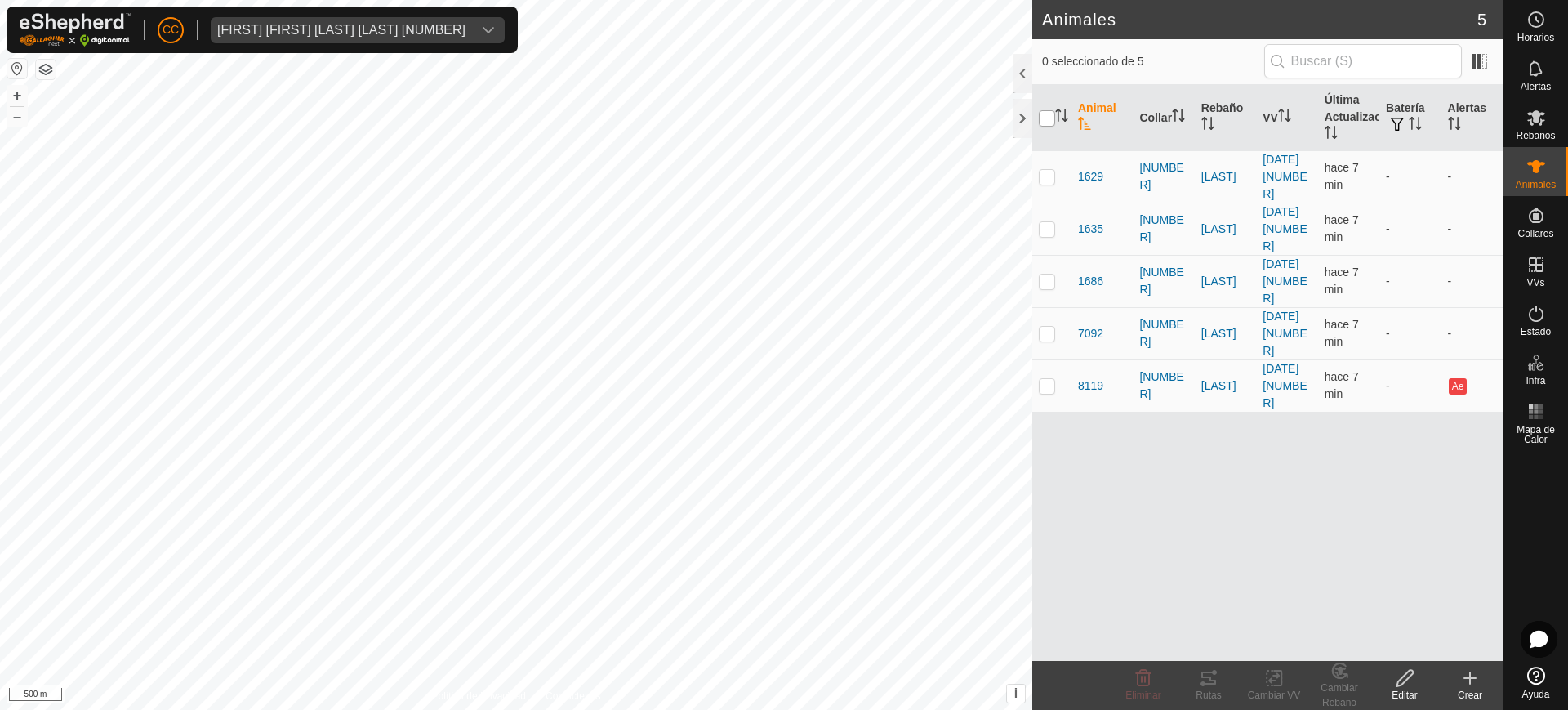 click at bounding box center (1047, 118) 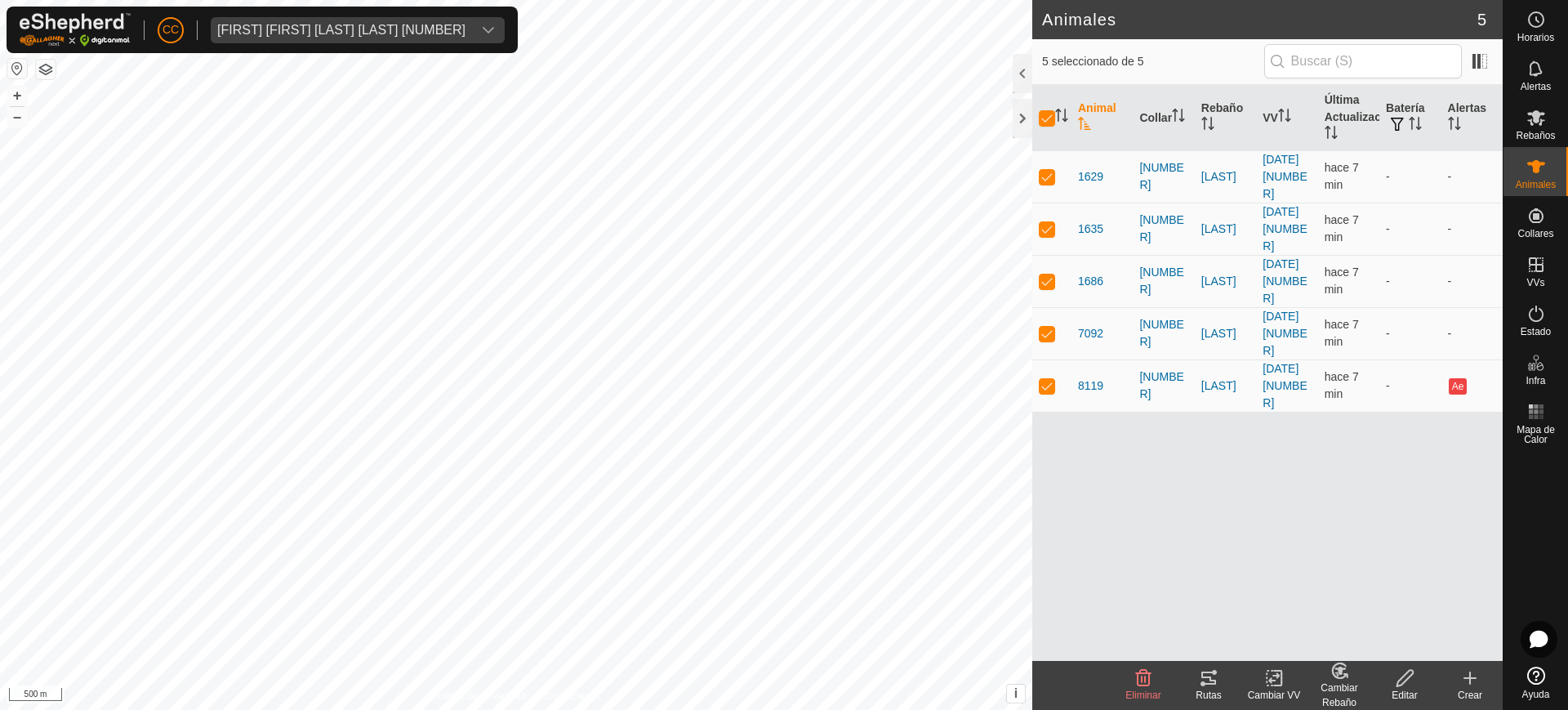 click 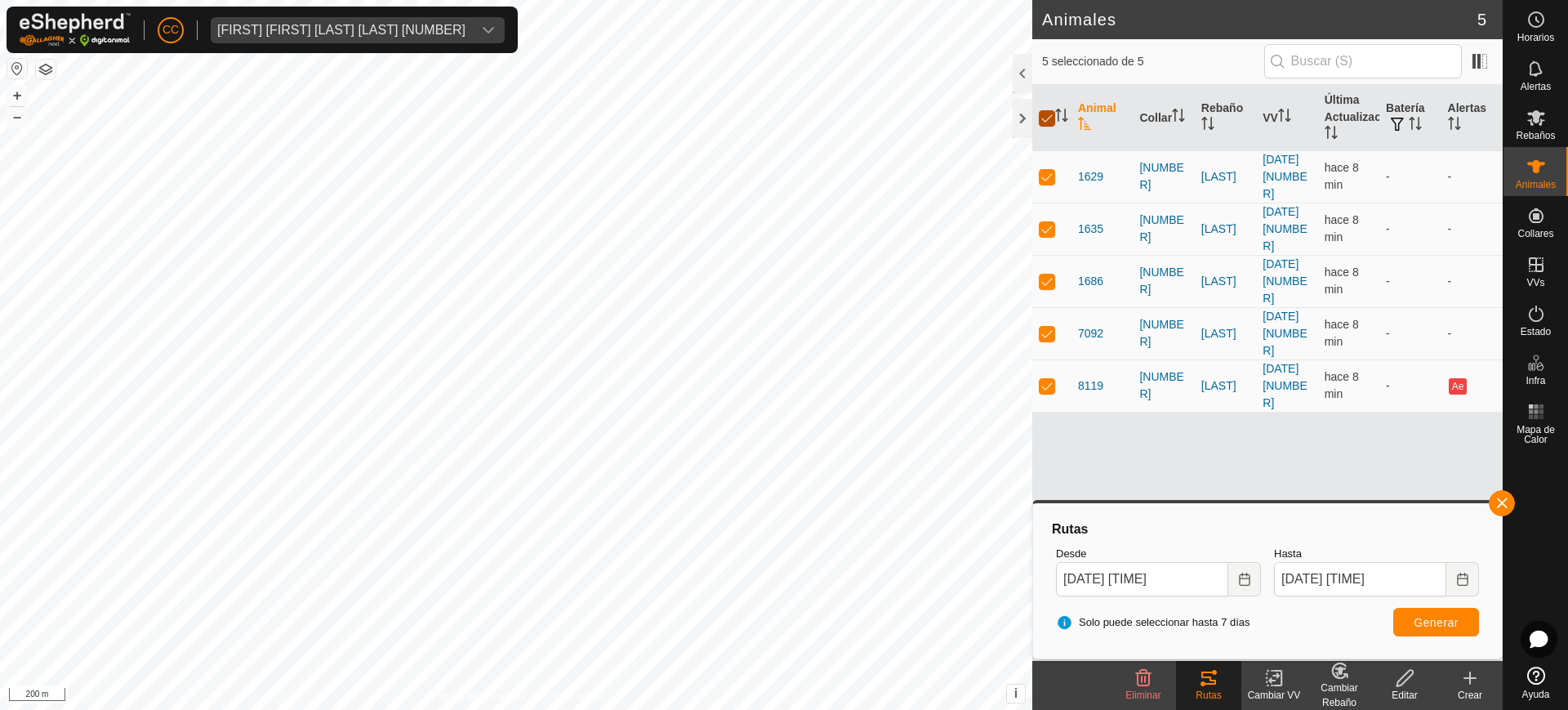click at bounding box center (1047, 118) 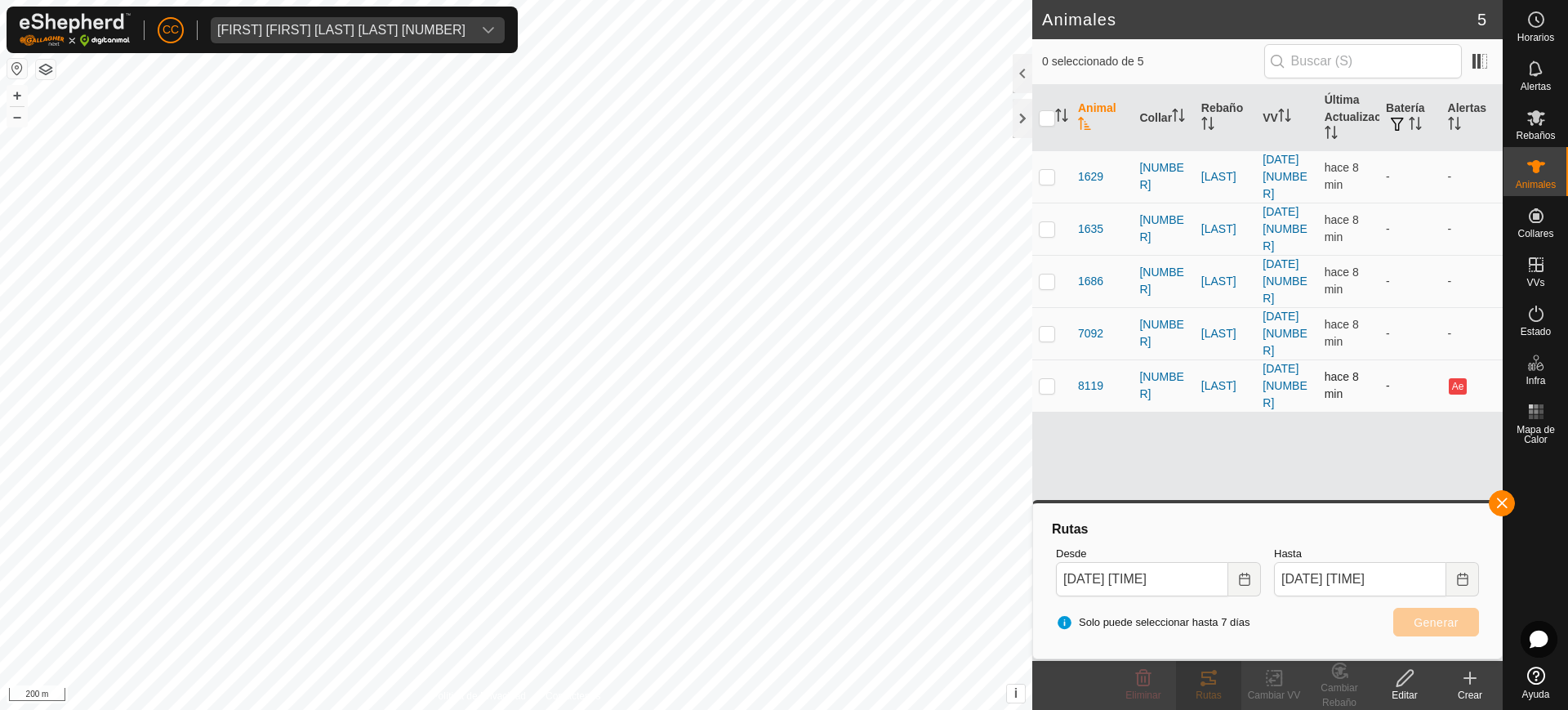click at bounding box center [1047, 386] 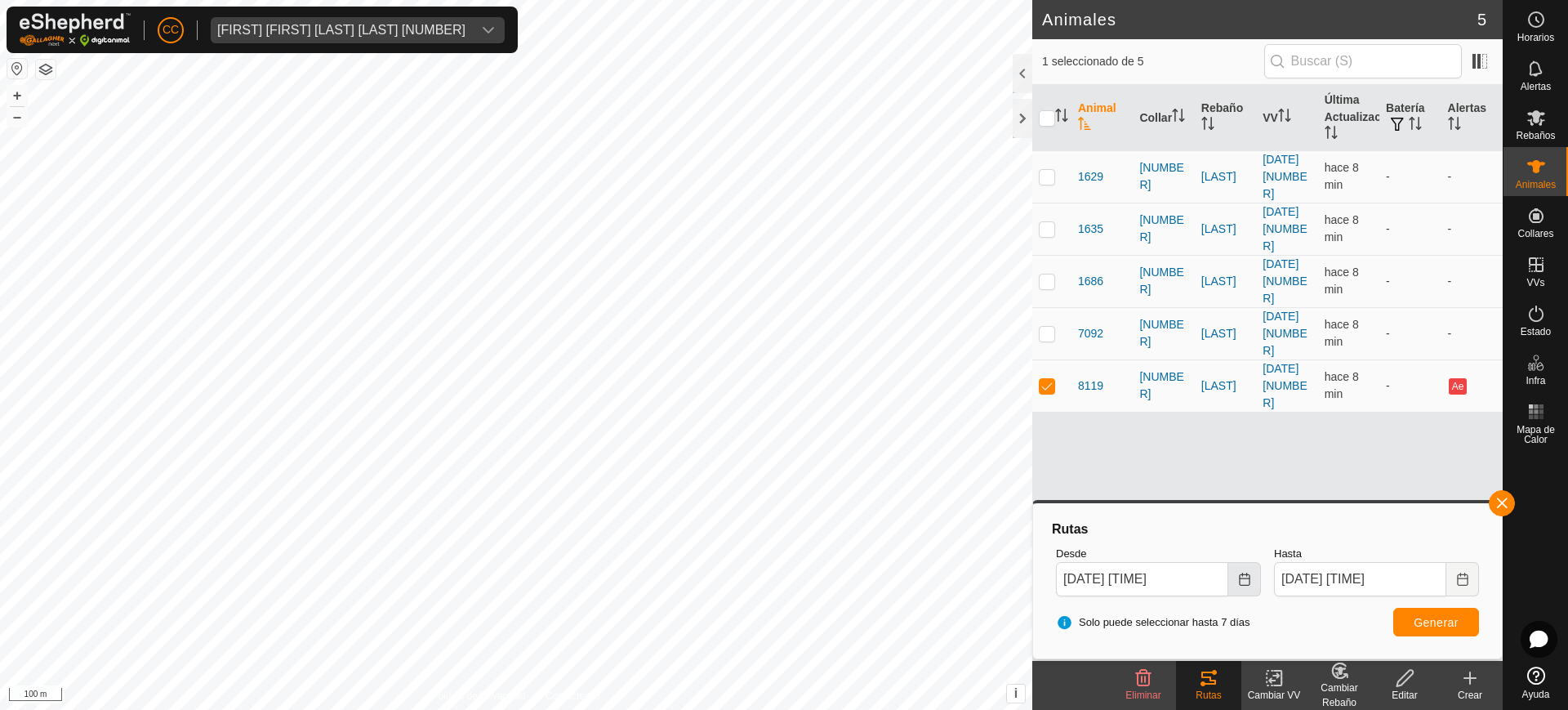 click at bounding box center [1245, 579] 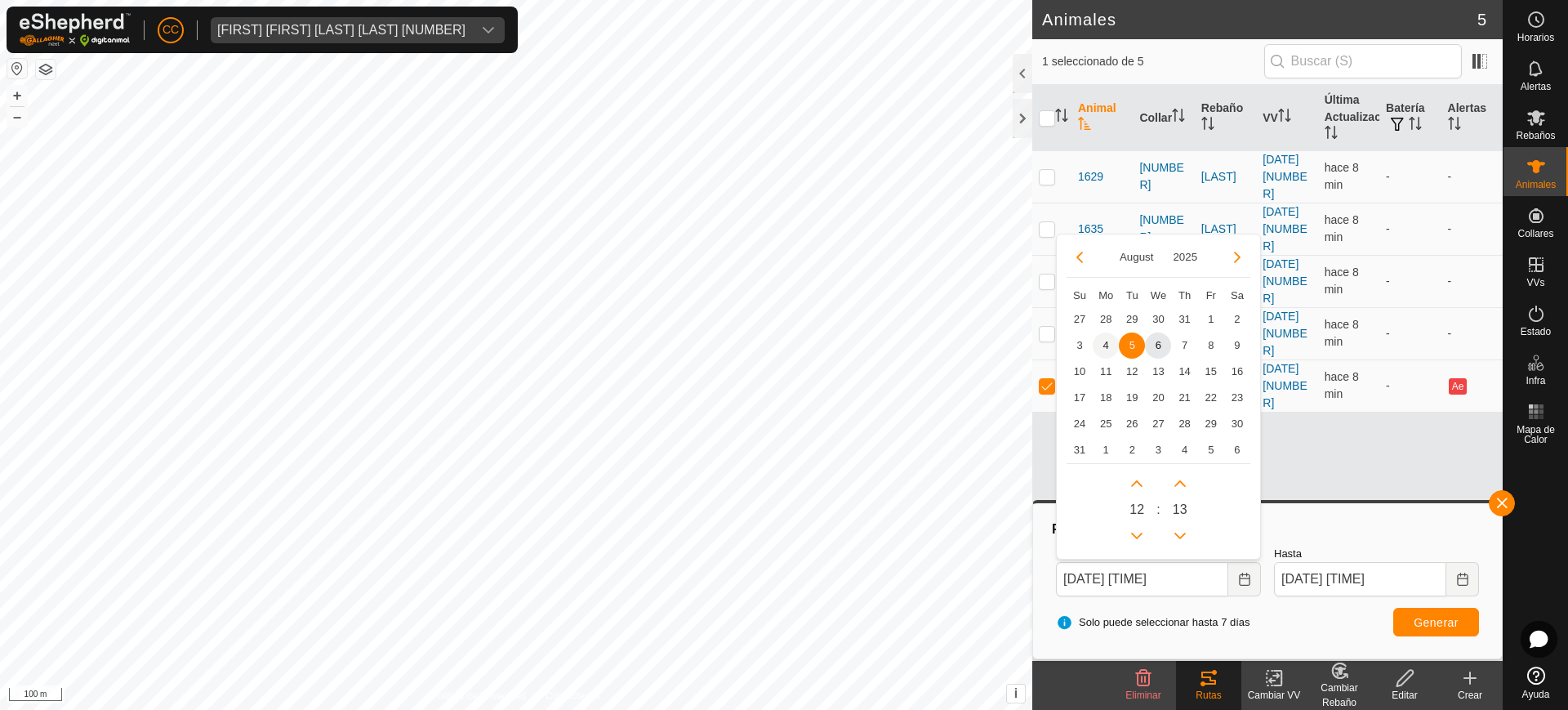 click on "4" at bounding box center [1106, 346] 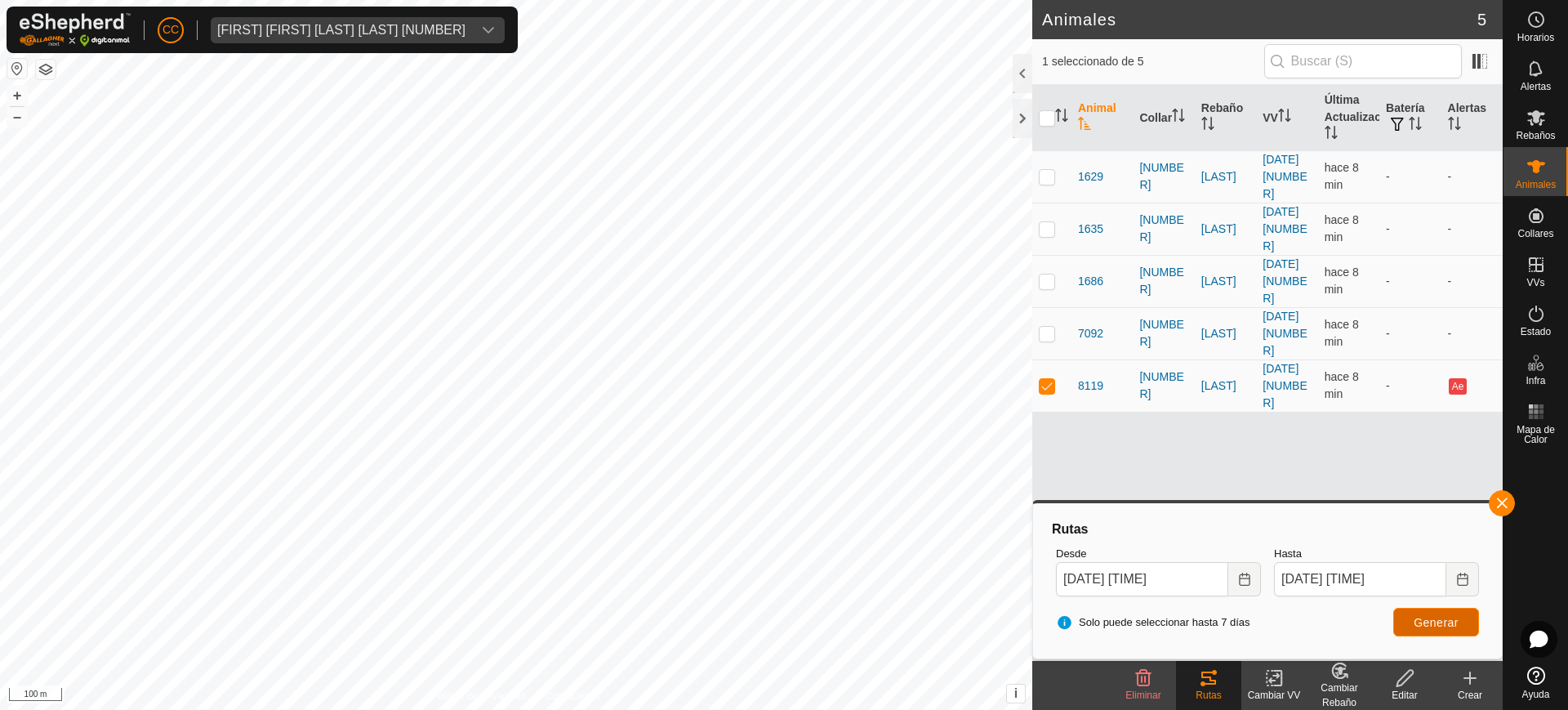 click on "Generar" at bounding box center (1436, 623) 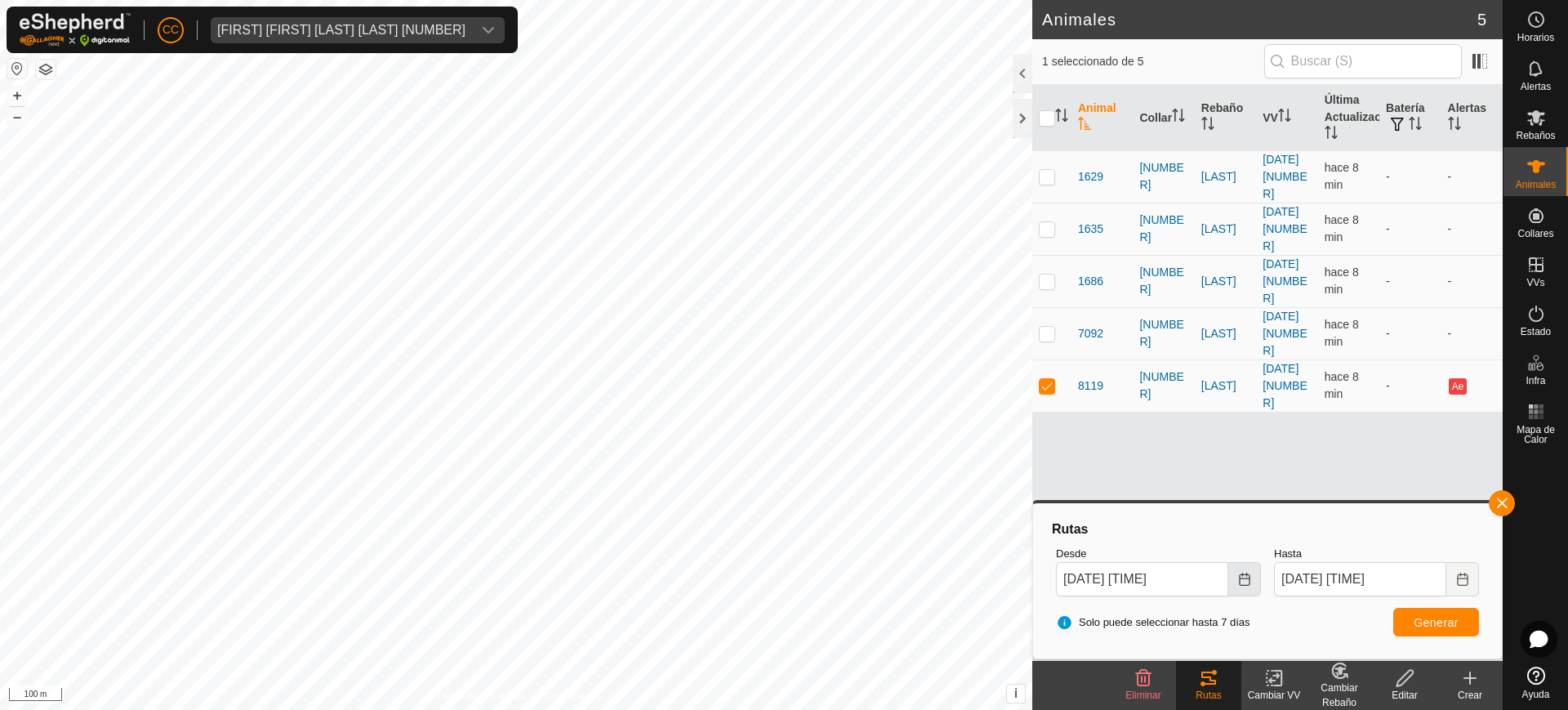 click at bounding box center [1245, 579] 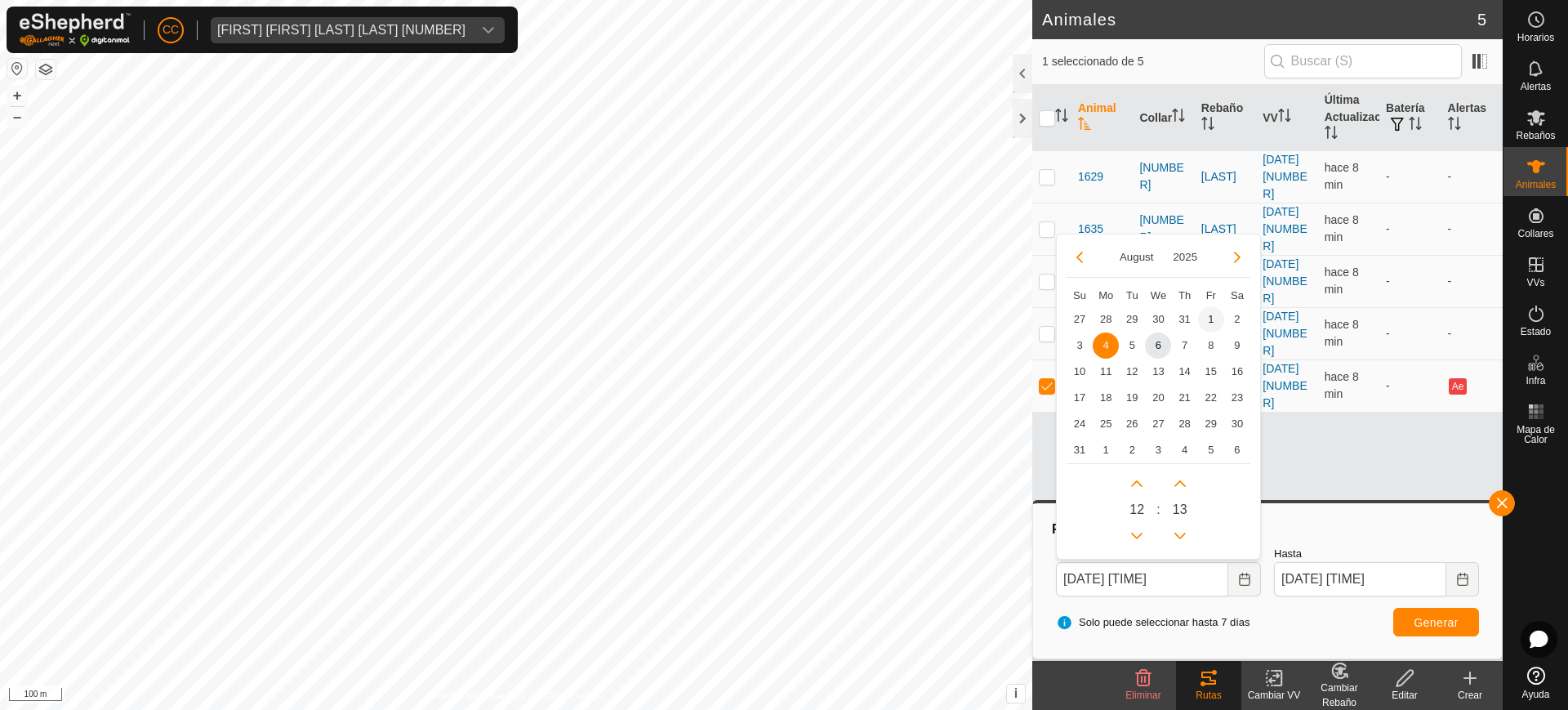 click on "1" at bounding box center (1211, 319) 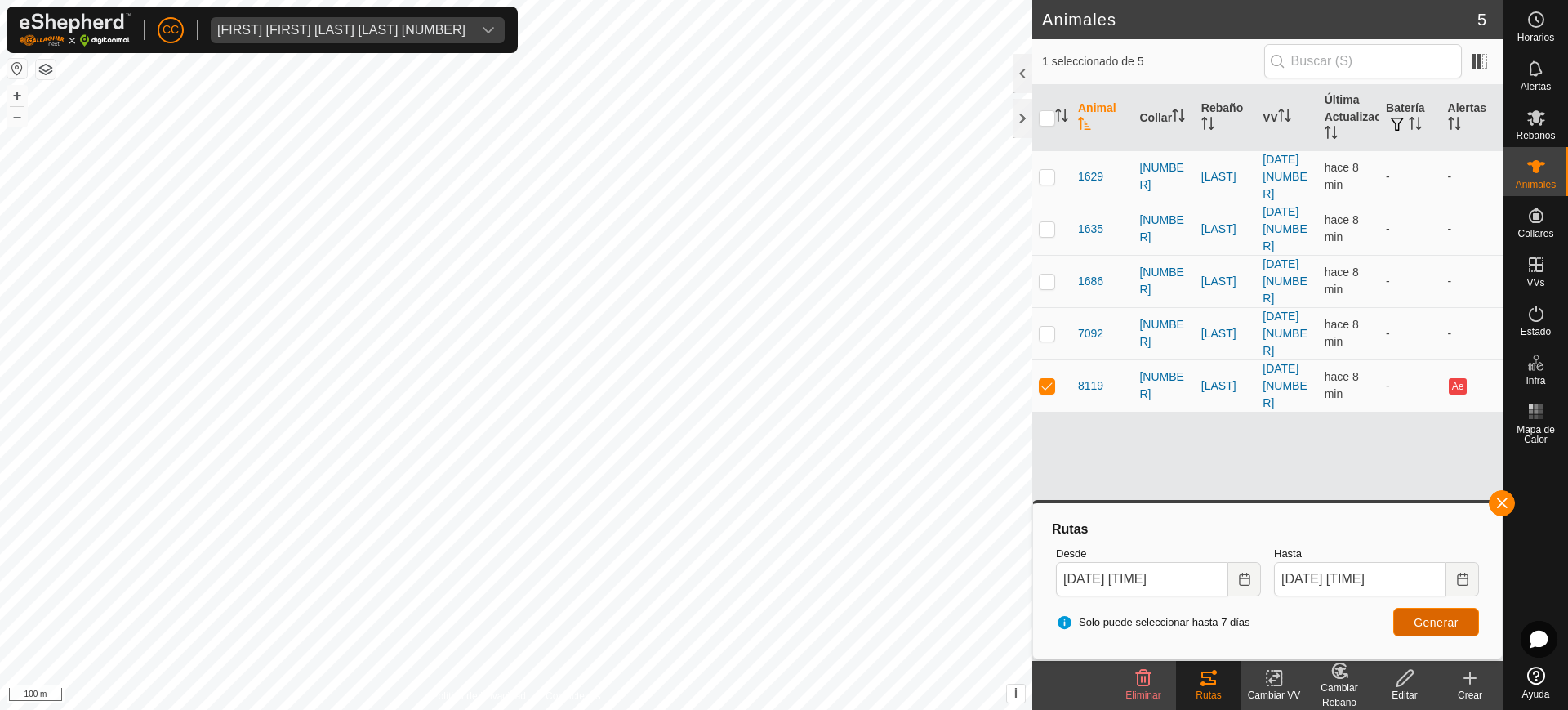 click on "Generar" at bounding box center [1436, 623] 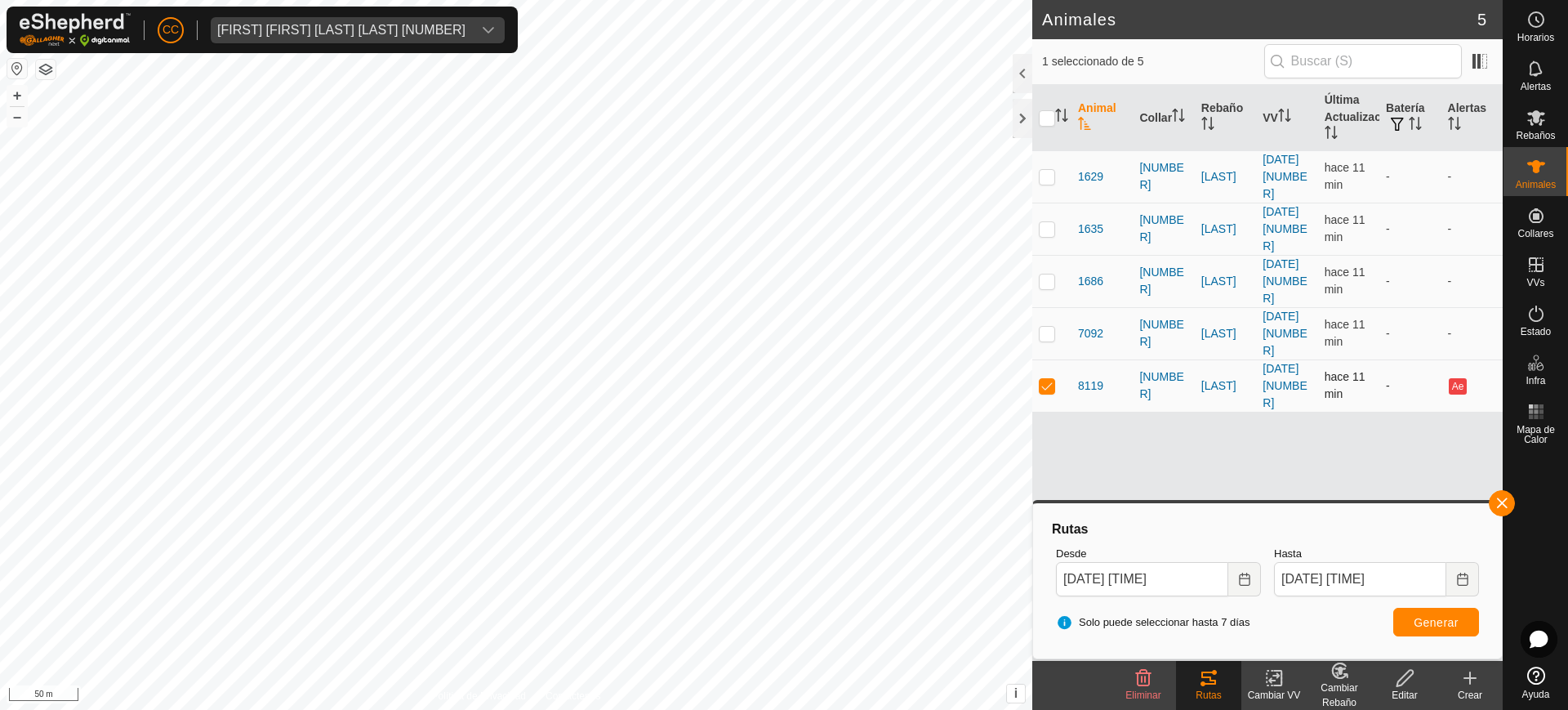 click at bounding box center [1052, 386] 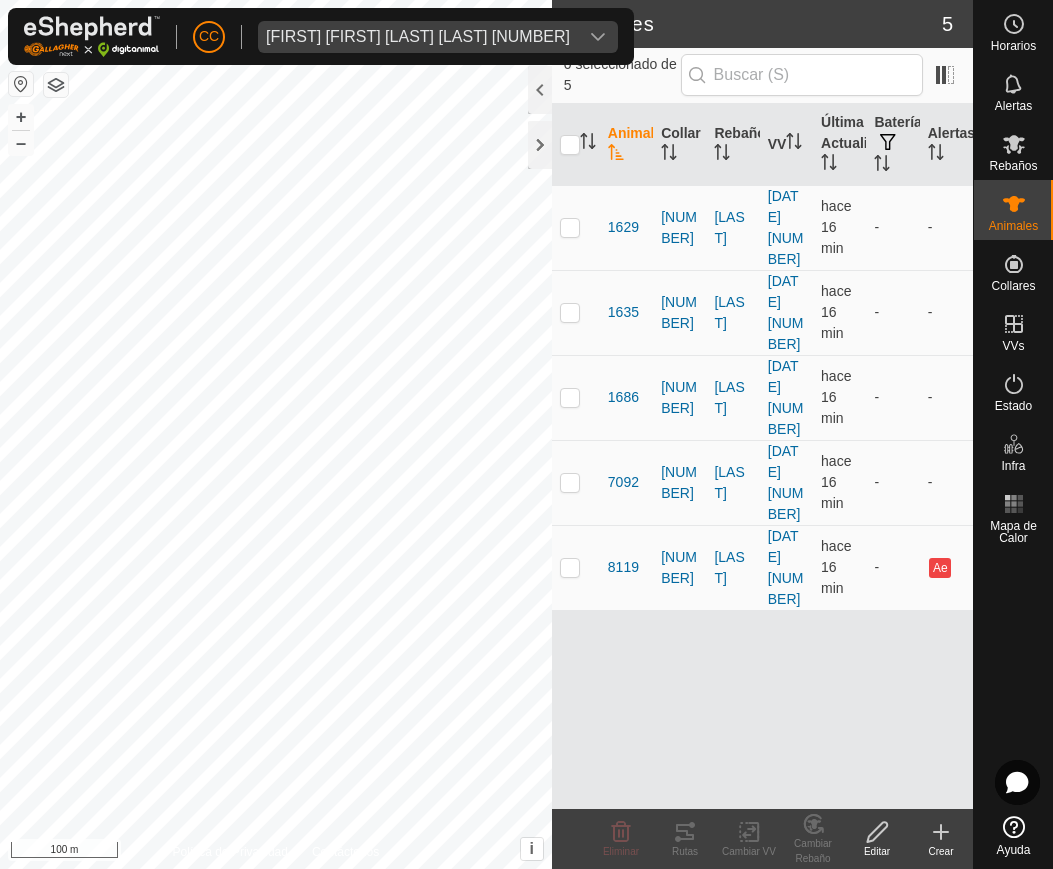 click on "[FIRST] [FIRST] [LAST] [LAST] [NUMBER]" at bounding box center [418, 37] 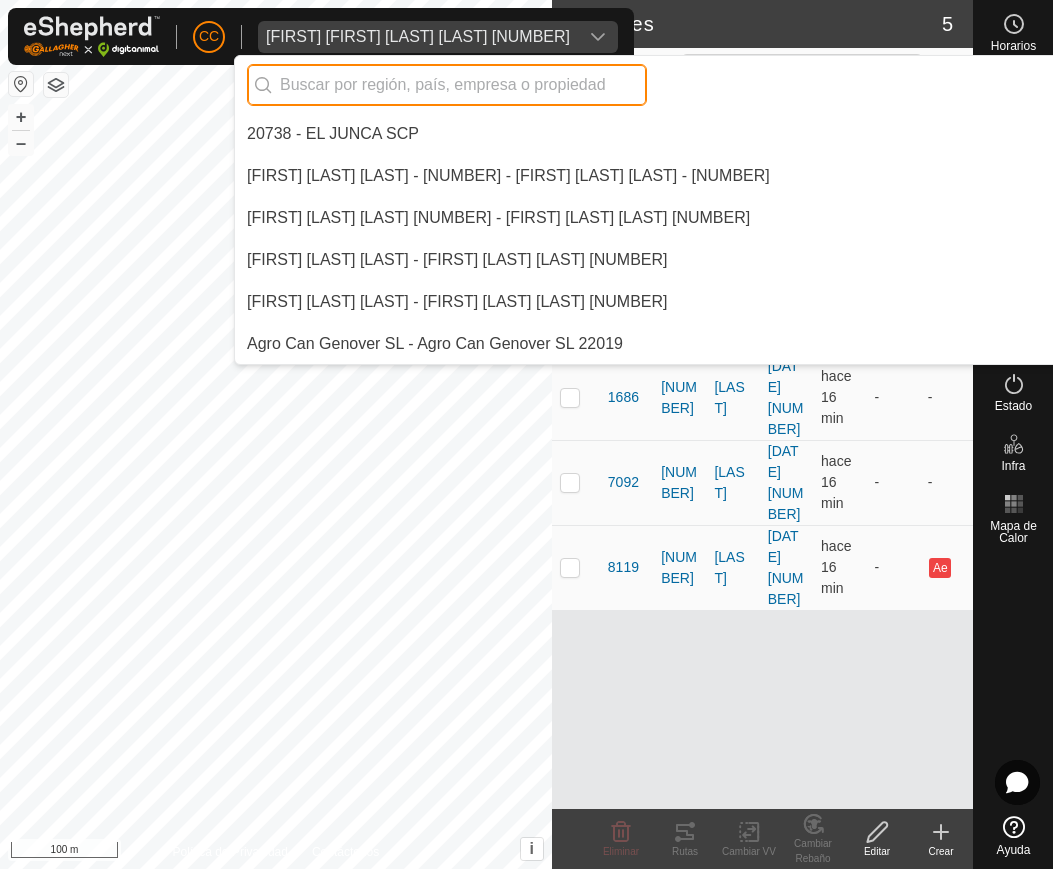 scroll, scrollTop: 10584, scrollLeft: 0, axis: vertical 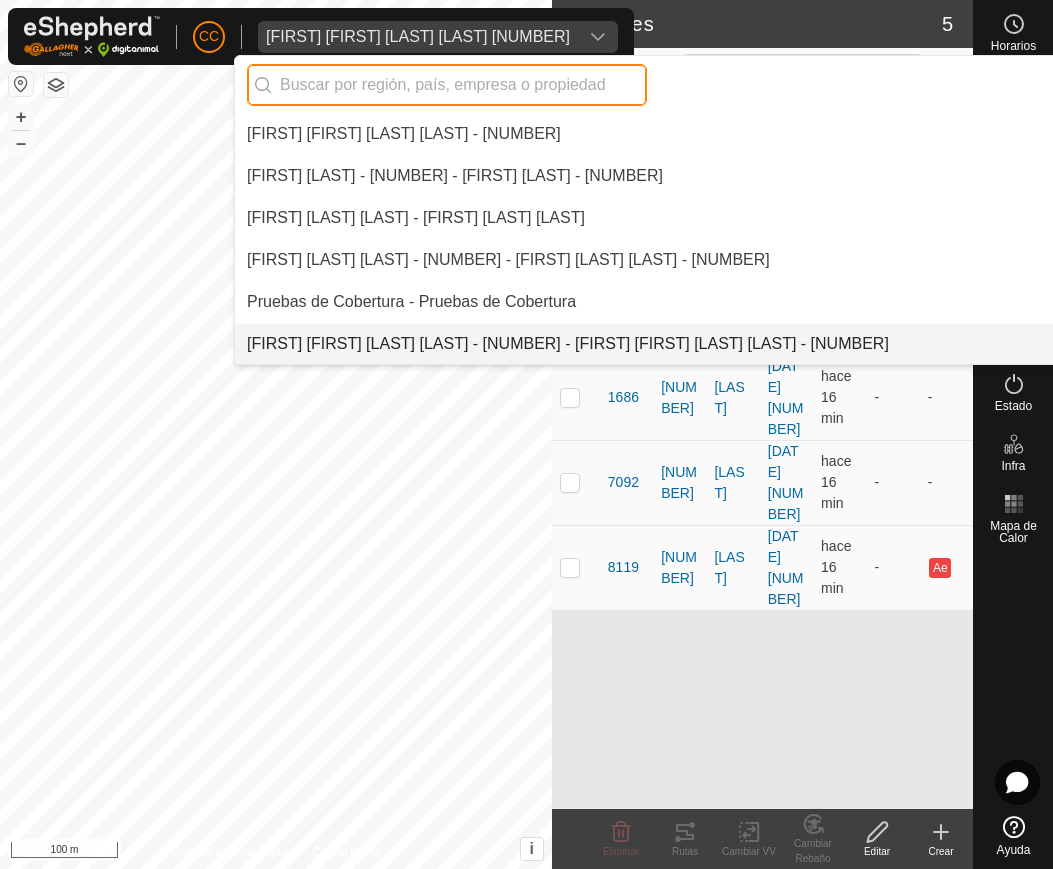 click at bounding box center [447, 85] 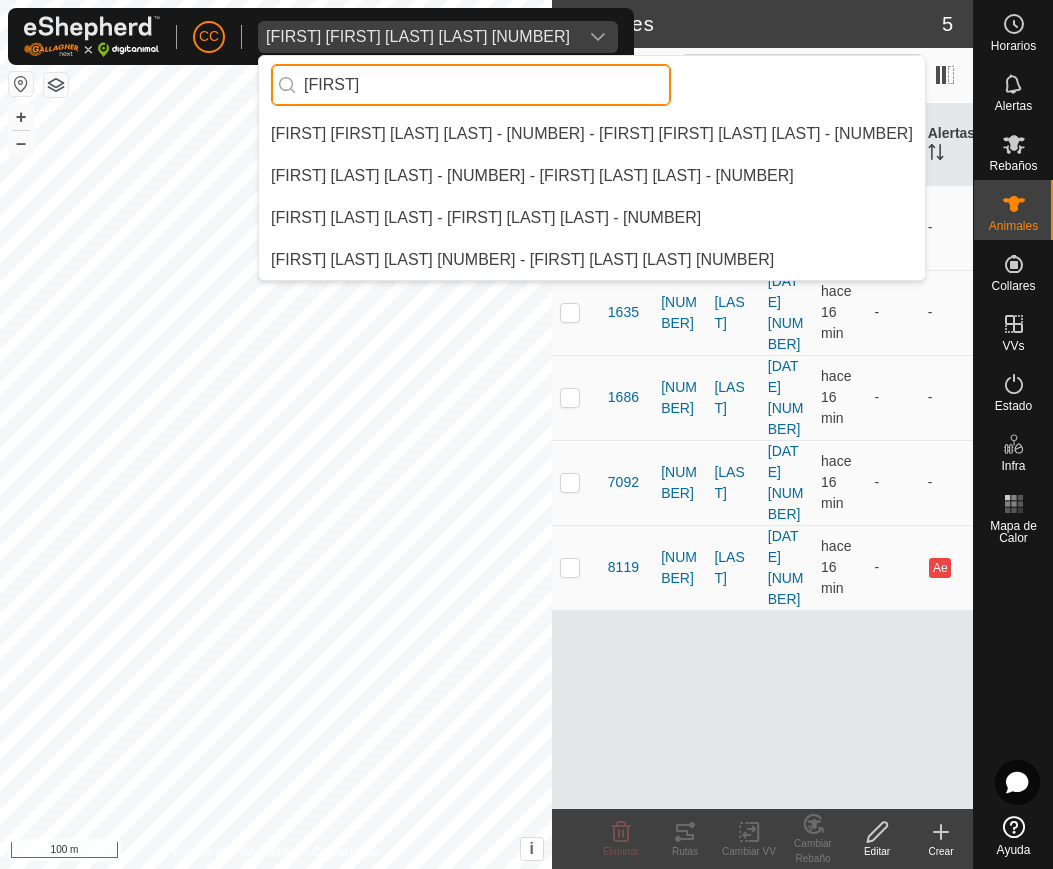 scroll, scrollTop: 0, scrollLeft: 0, axis: both 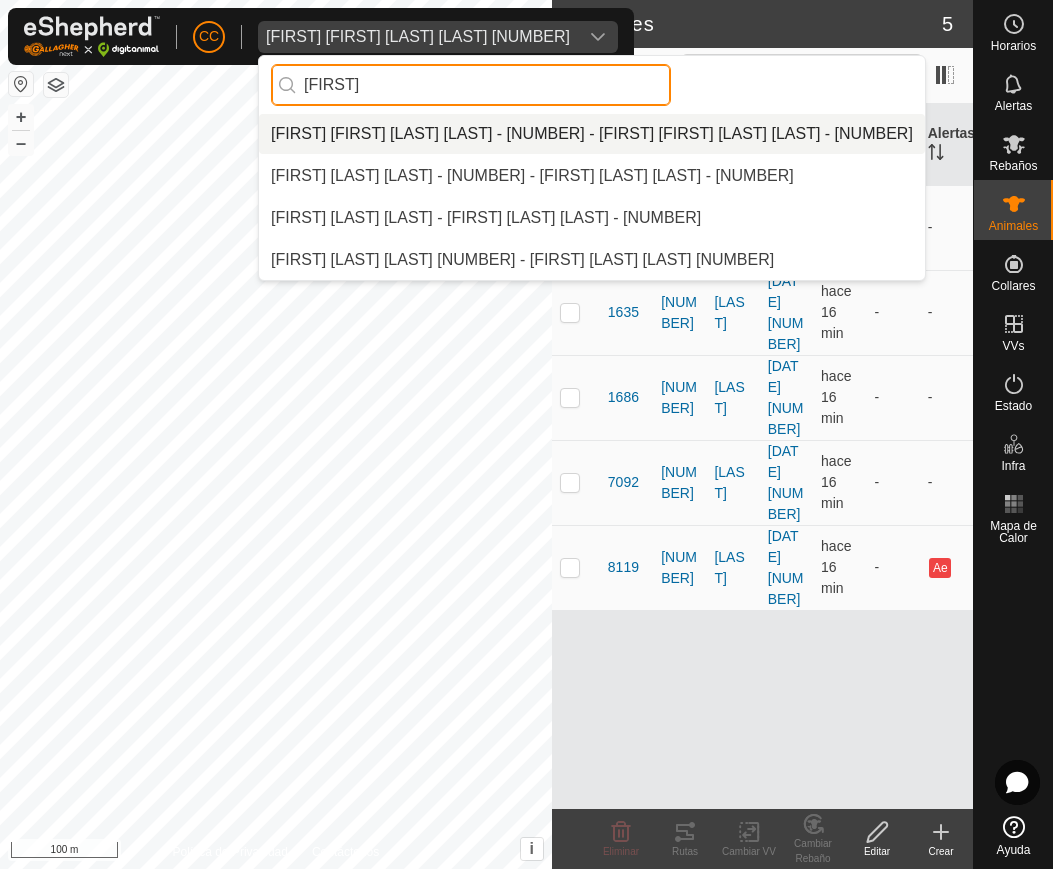 type on "[FIRST]" 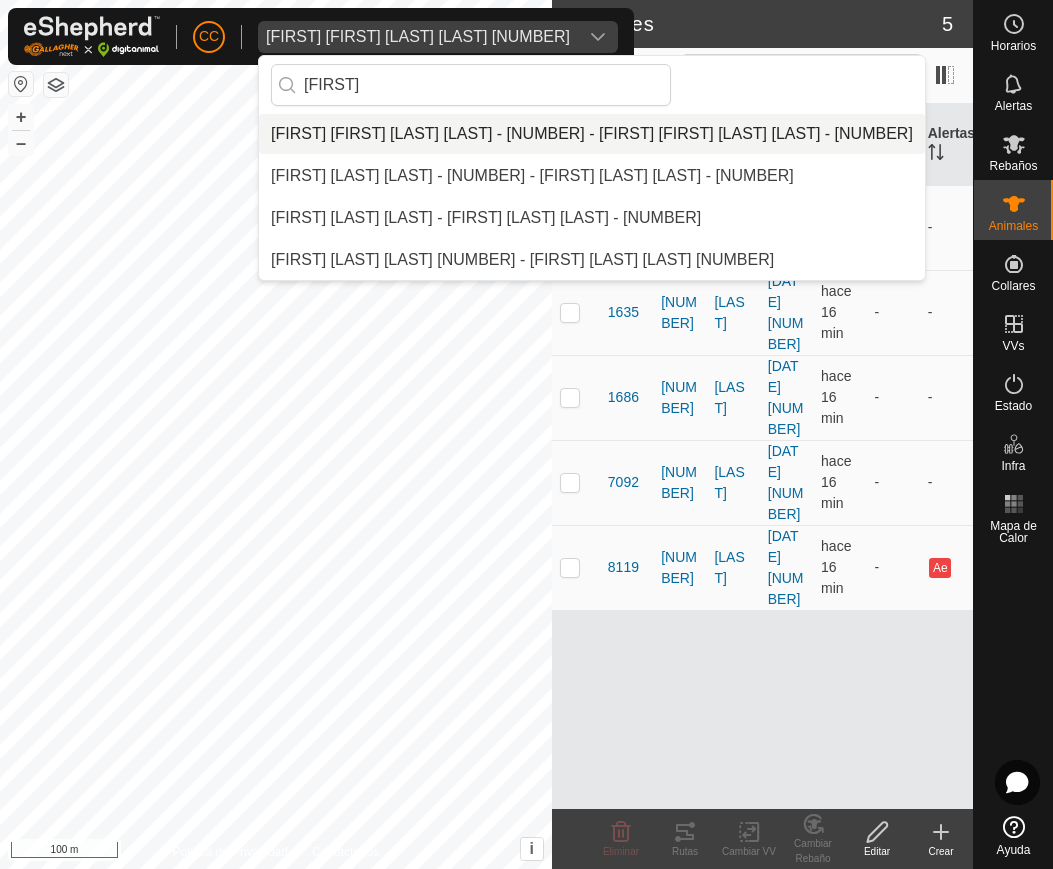 click on "[FIRST] [FIRST] [LAST] [LAST] - [NUMBER] - [FIRST] [FIRST] [LAST] [LAST] - [NUMBER]" at bounding box center [592, 134] 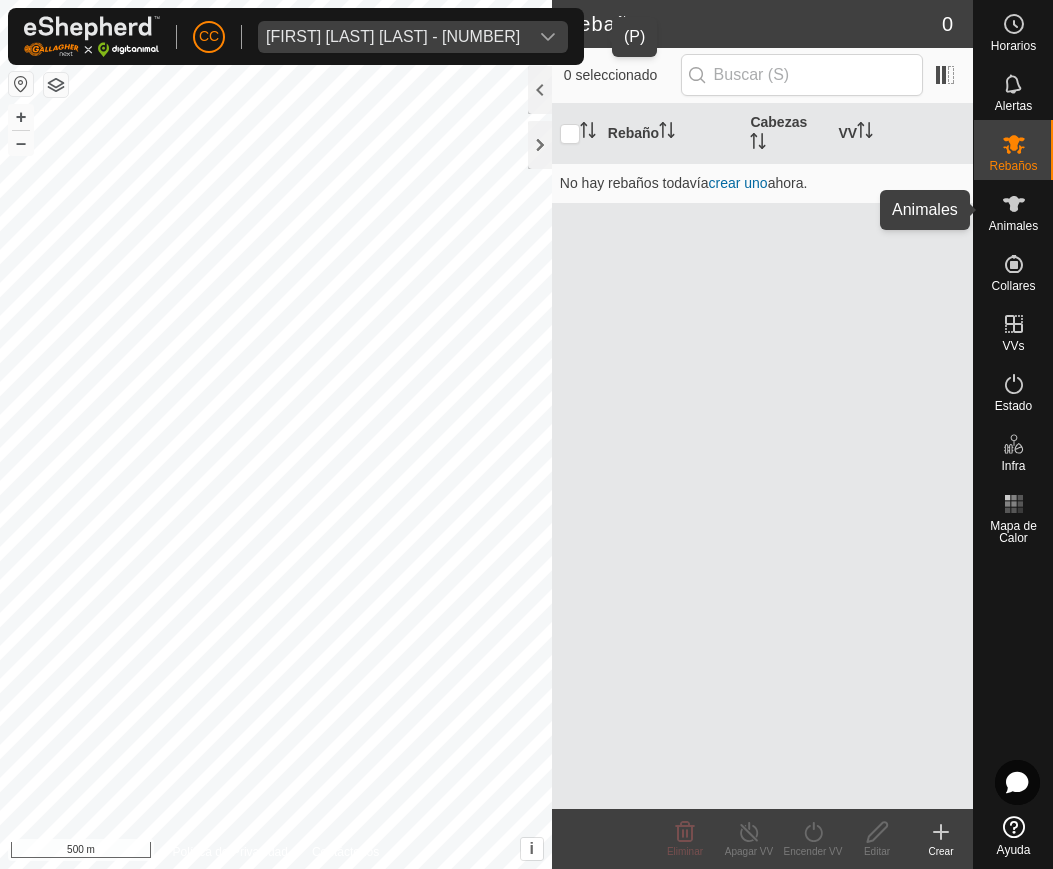 click on "Animales" at bounding box center (1013, 226) 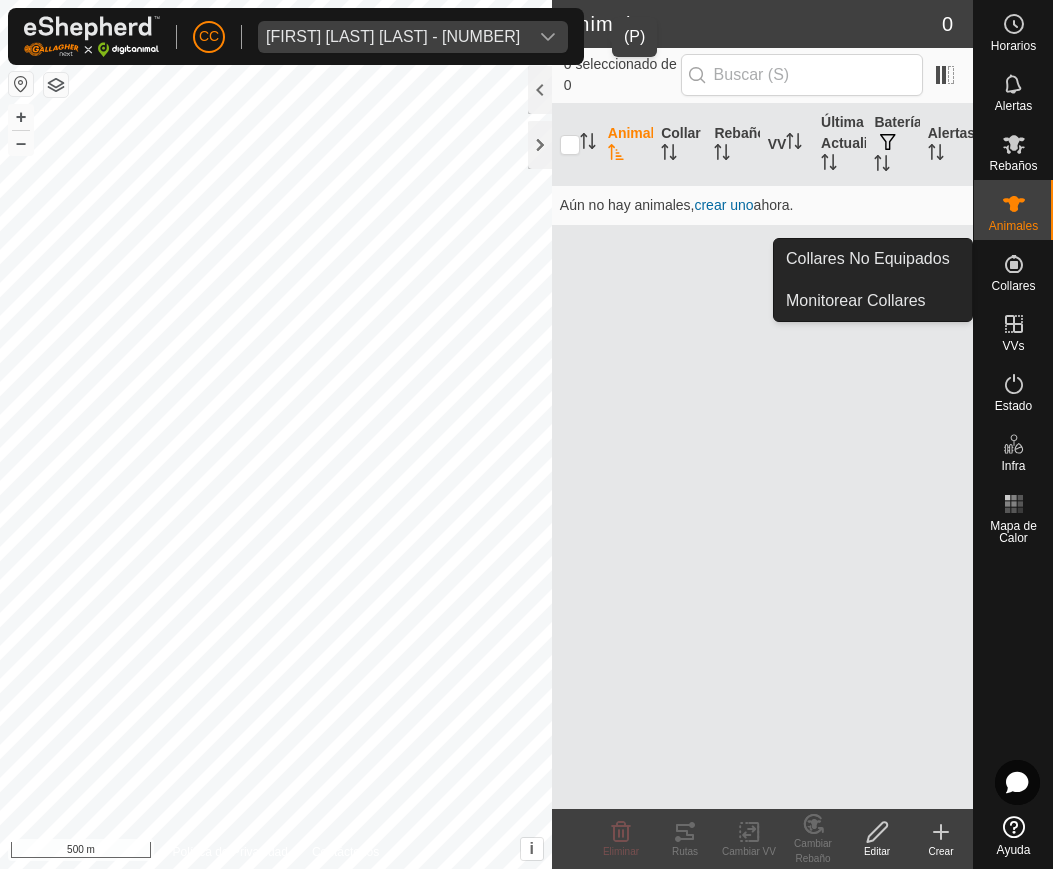 click on "Collares No Equipados" at bounding box center [873, 259] 